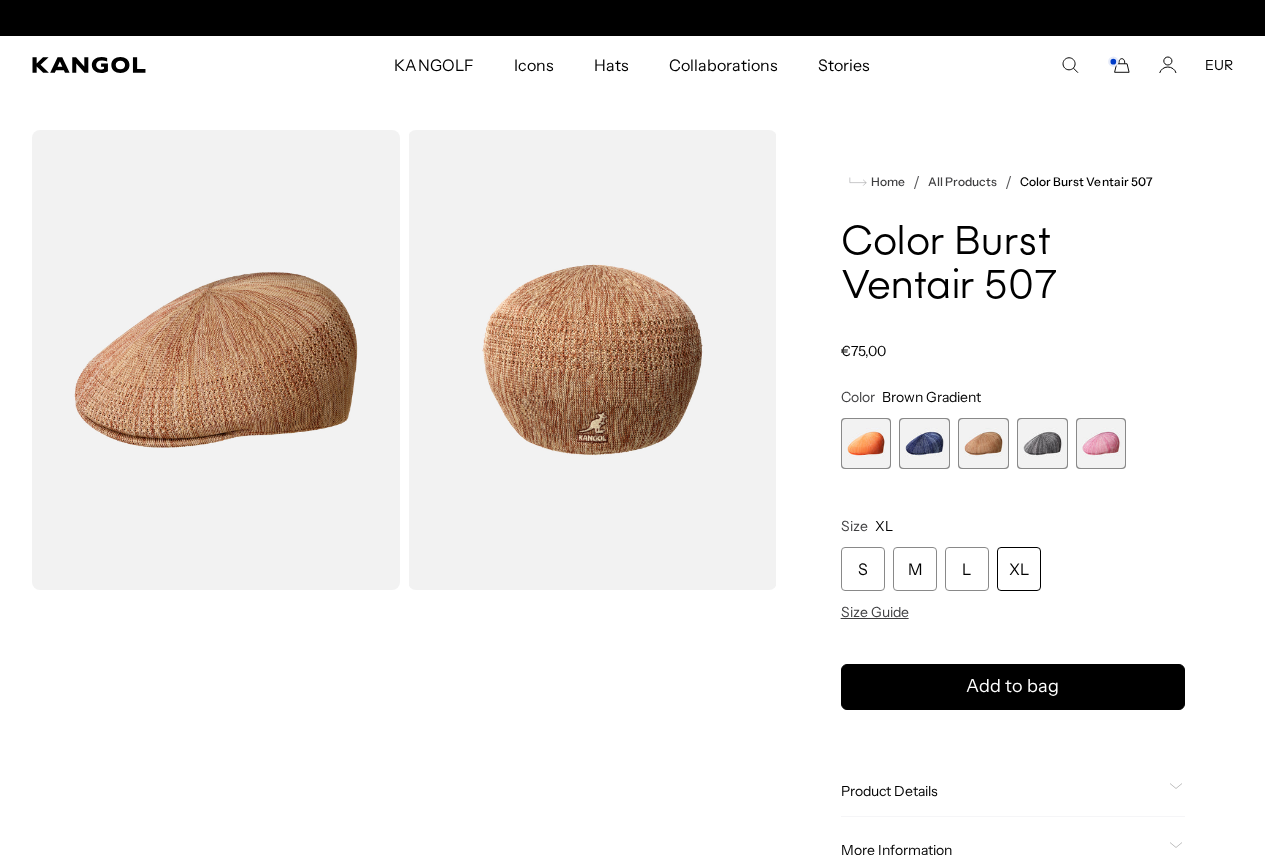scroll, scrollTop: 0, scrollLeft: 0, axis: both 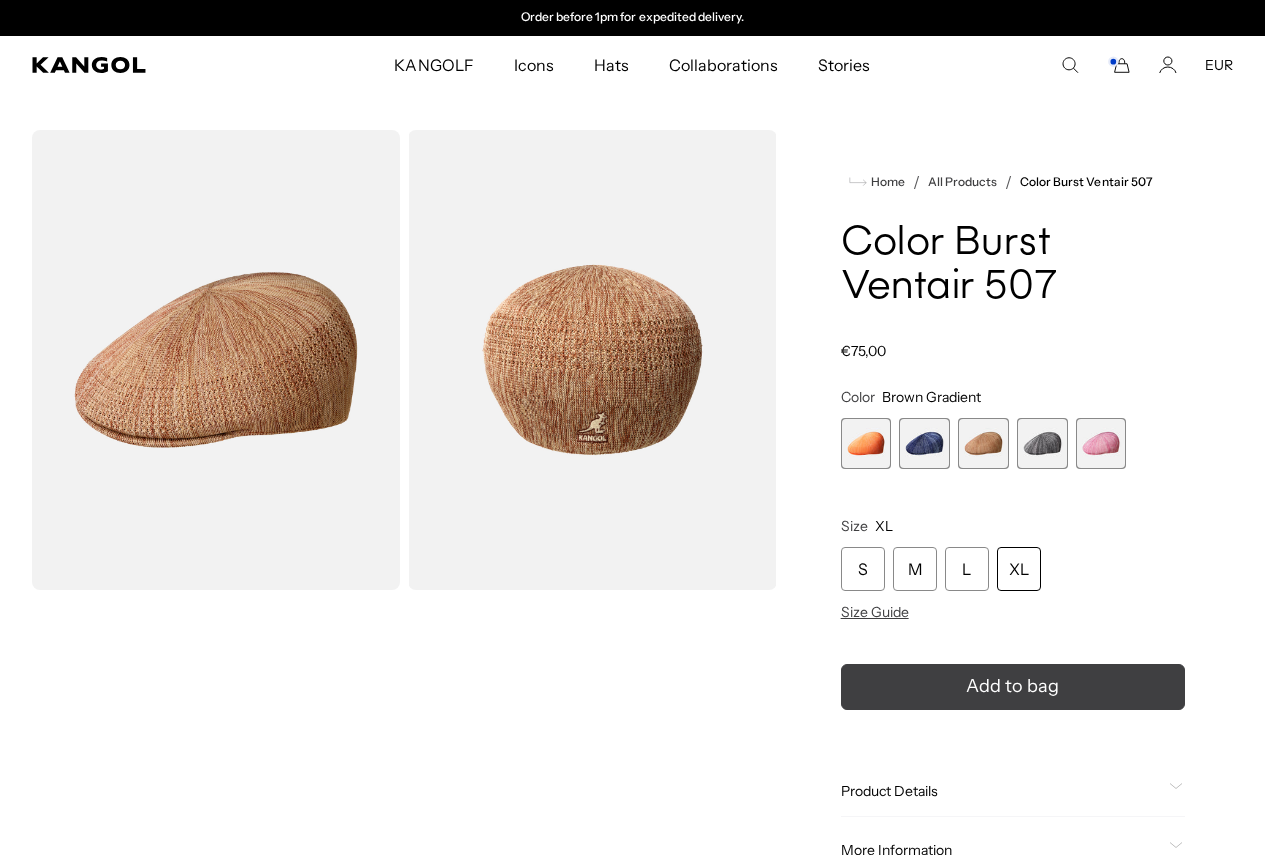 click on "Add to bag" at bounding box center [1012, 686] 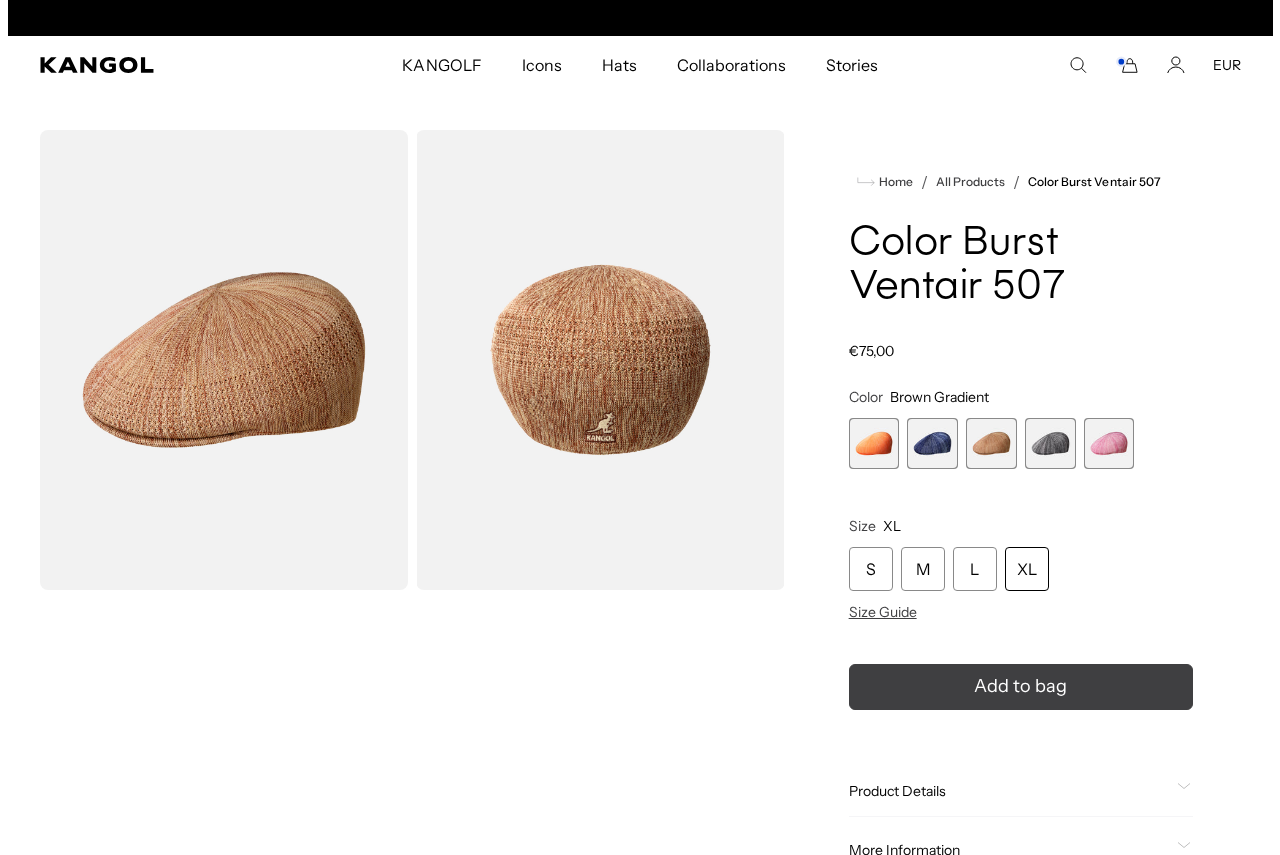 scroll, scrollTop: 0, scrollLeft: 0, axis: both 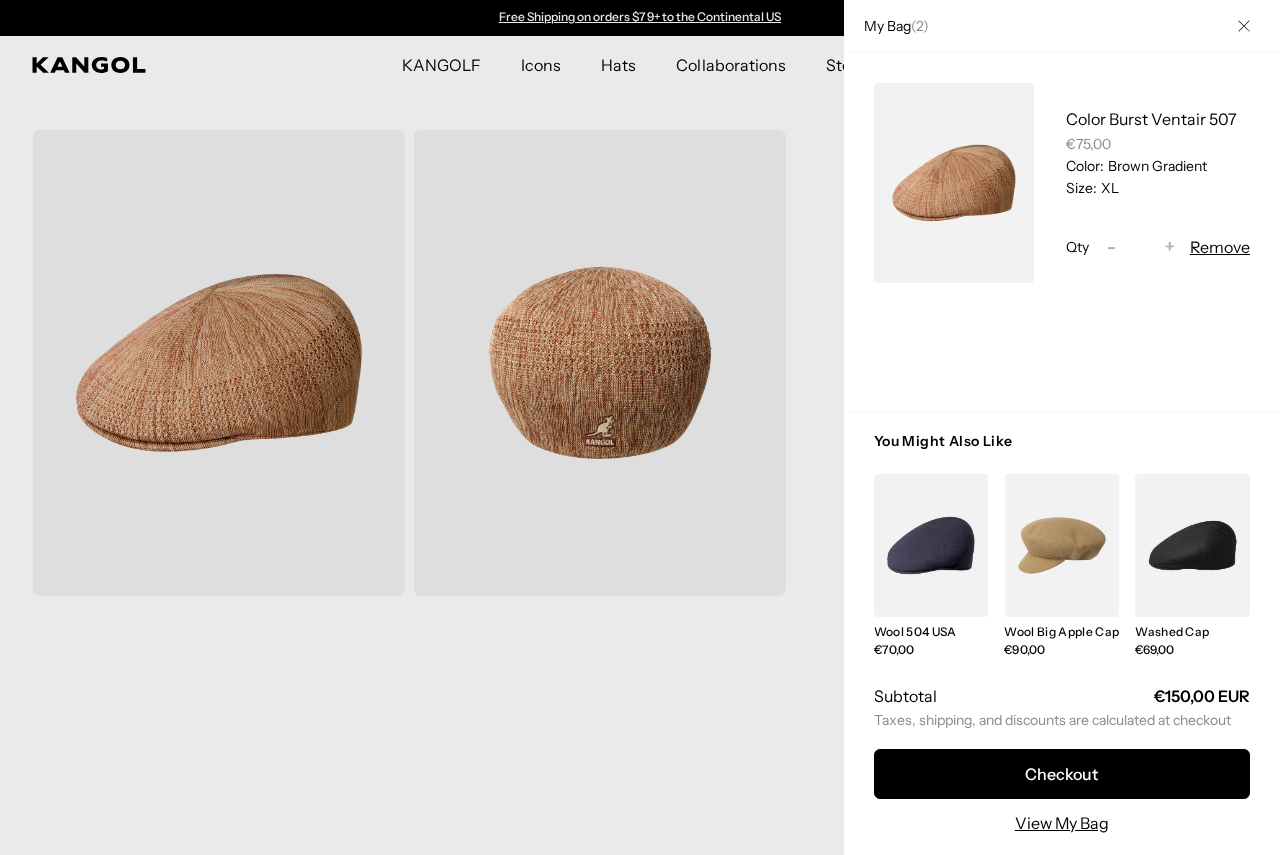 click on "Decrease quantity for Color Burst Ventair 507
-" at bounding box center (1112, 247) 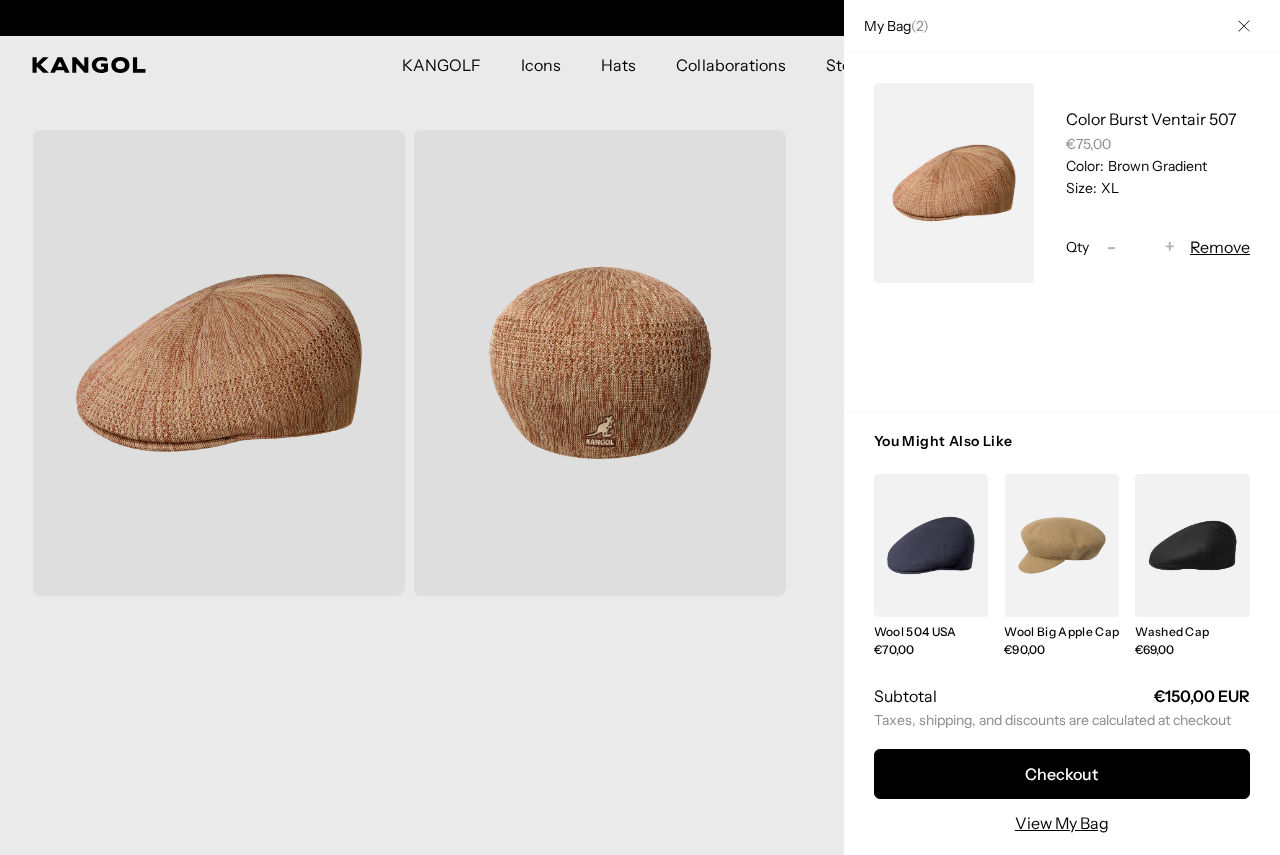 scroll, scrollTop: 0, scrollLeft: 412, axis: horizontal 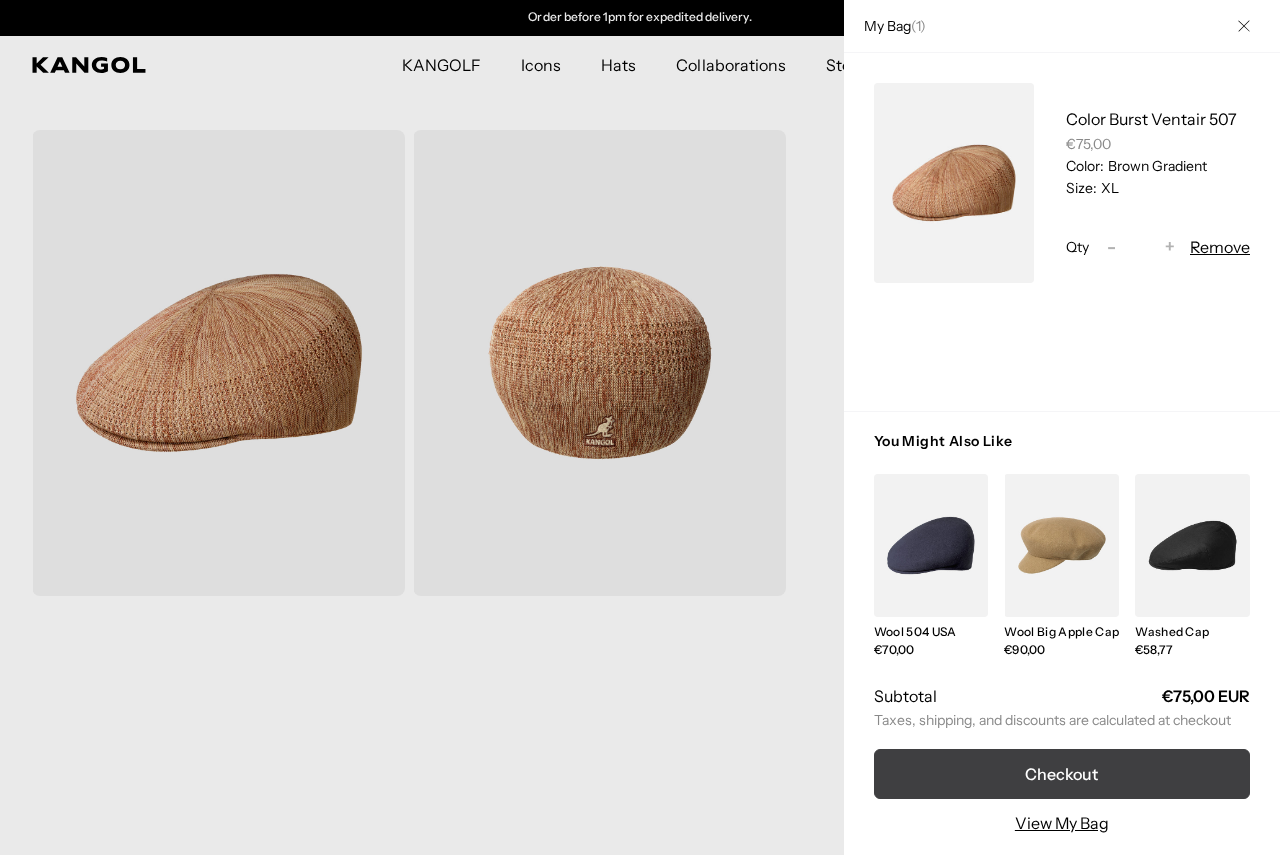 click on "Checkout" at bounding box center [1062, 774] 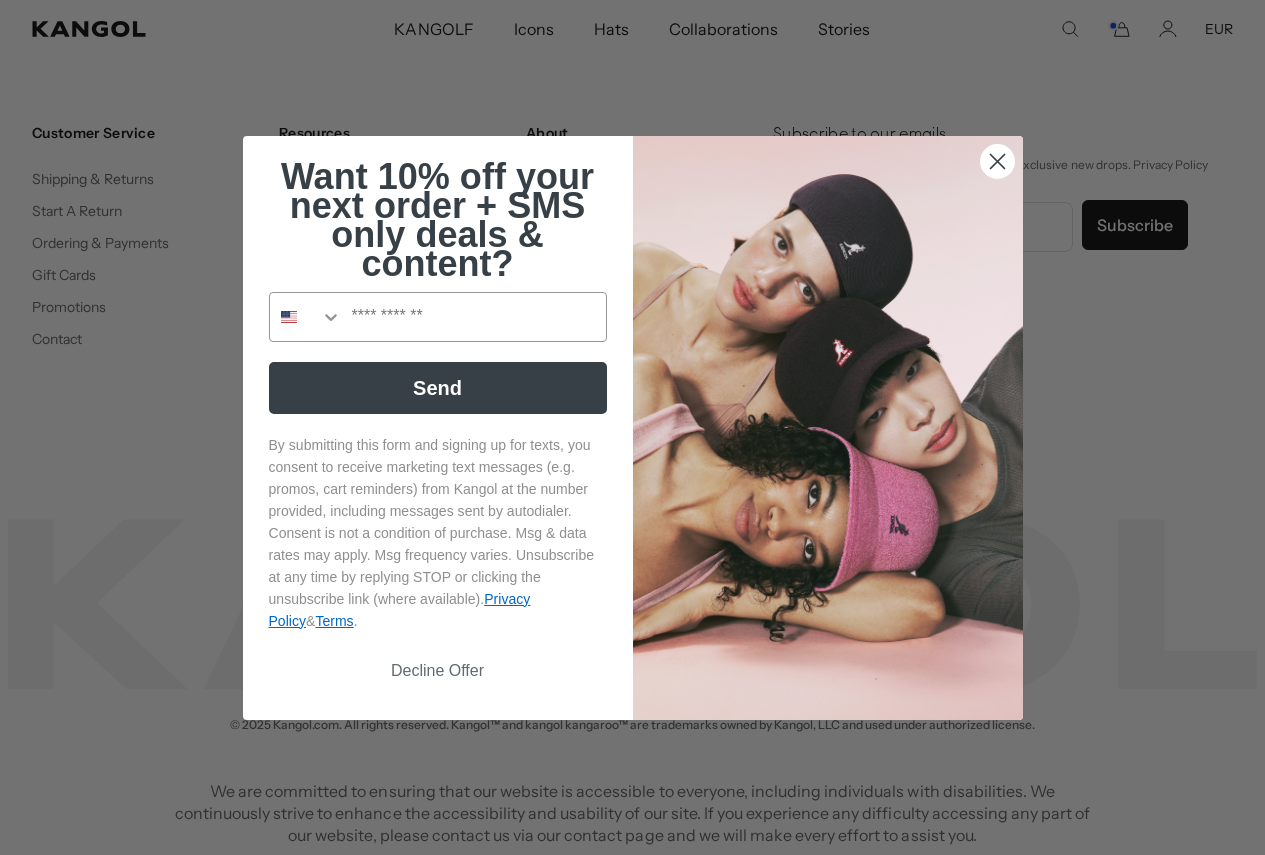 scroll, scrollTop: 2638, scrollLeft: 0, axis: vertical 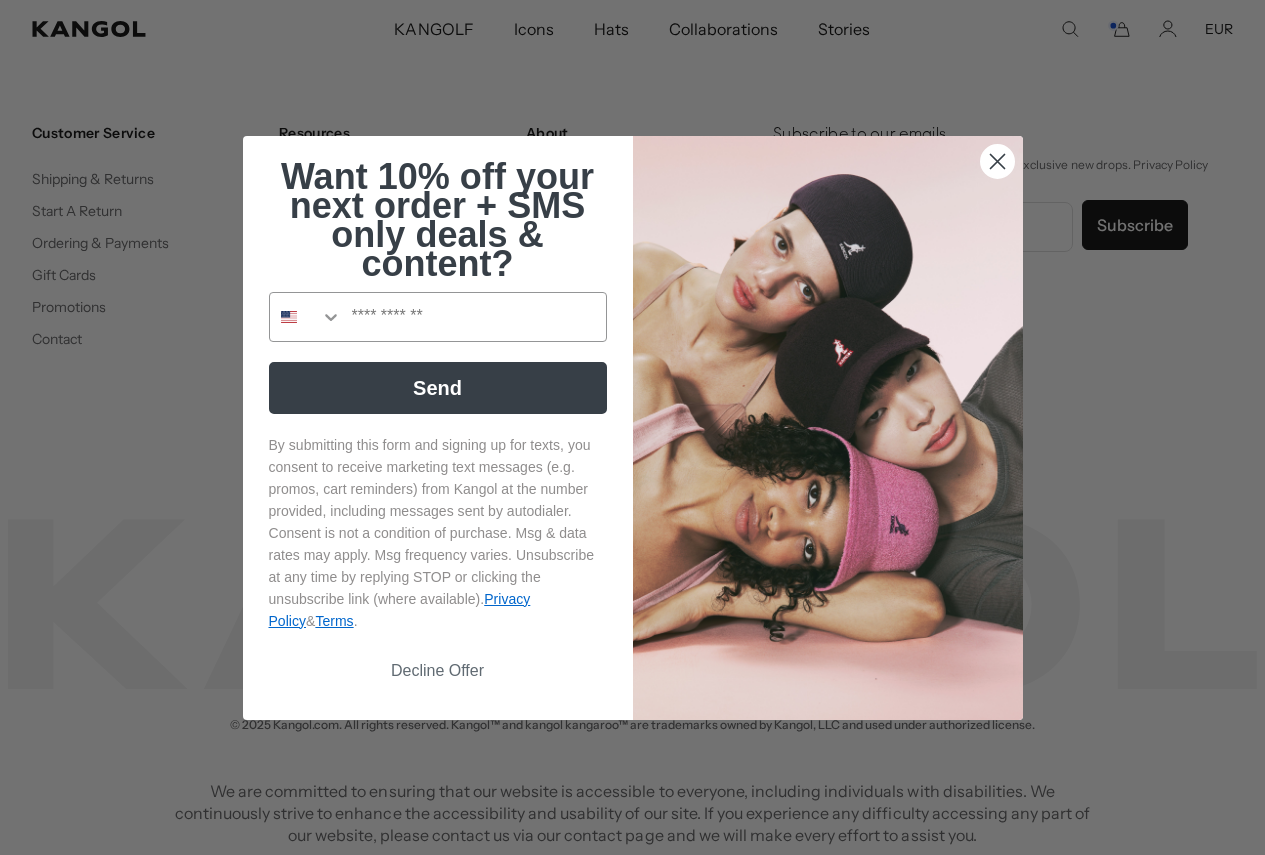 click 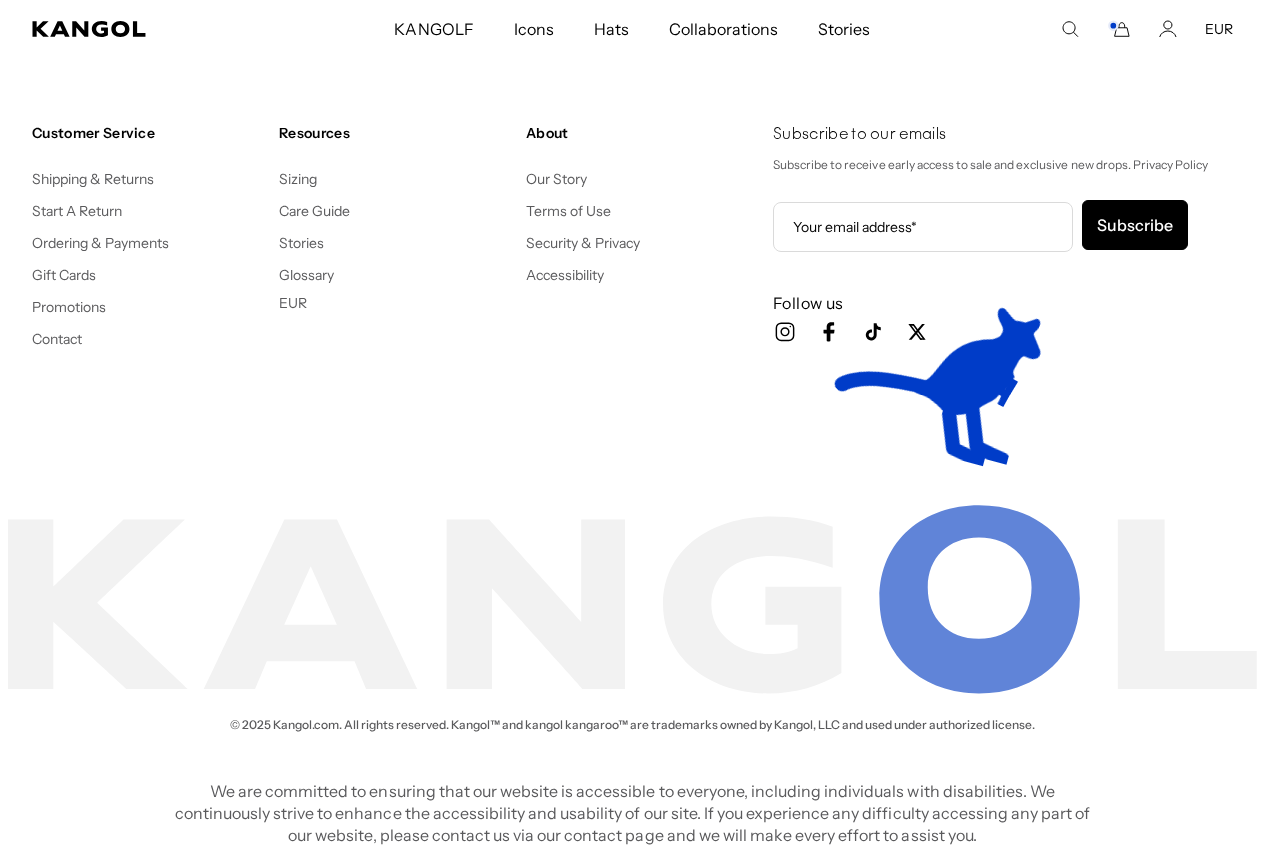 scroll, scrollTop: 0, scrollLeft: 0, axis: both 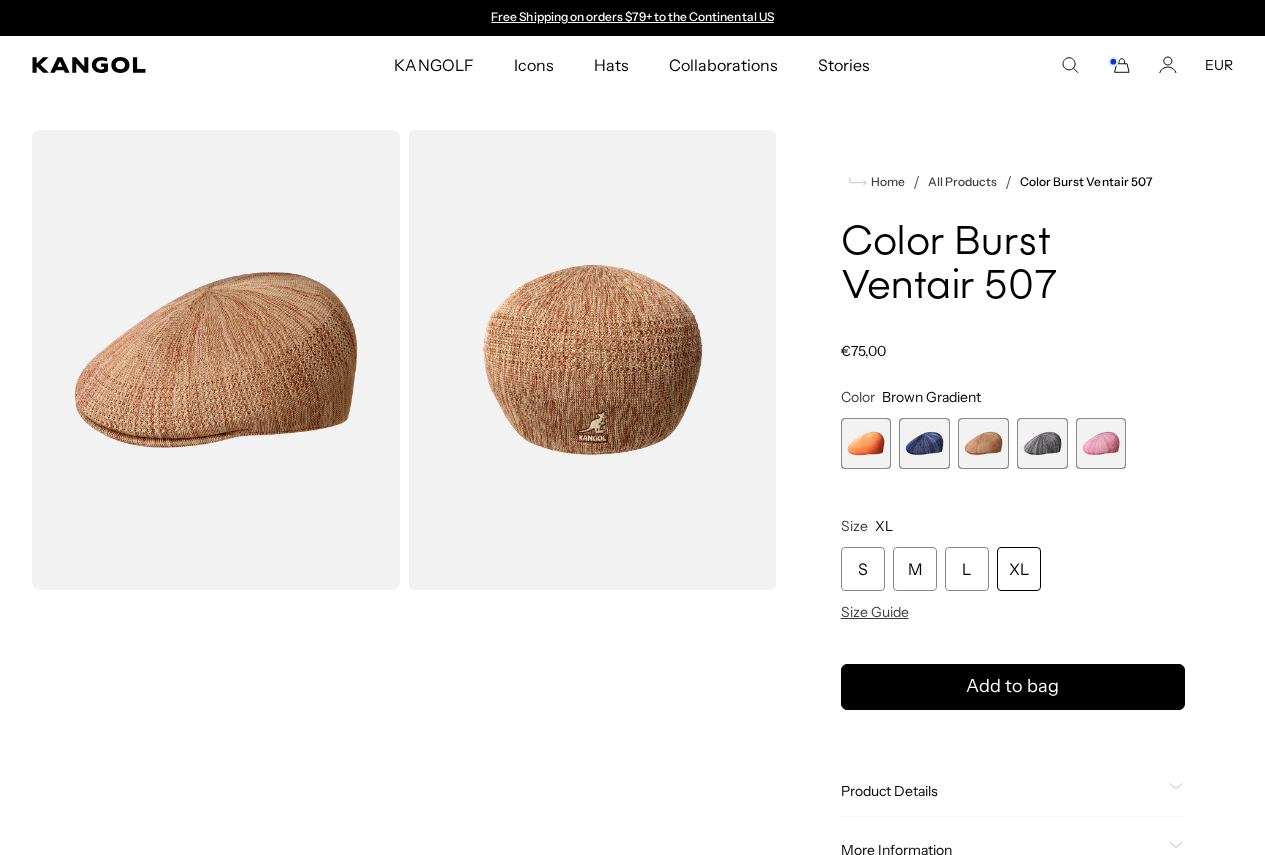 click on "EUR" at bounding box center [1219, 65] 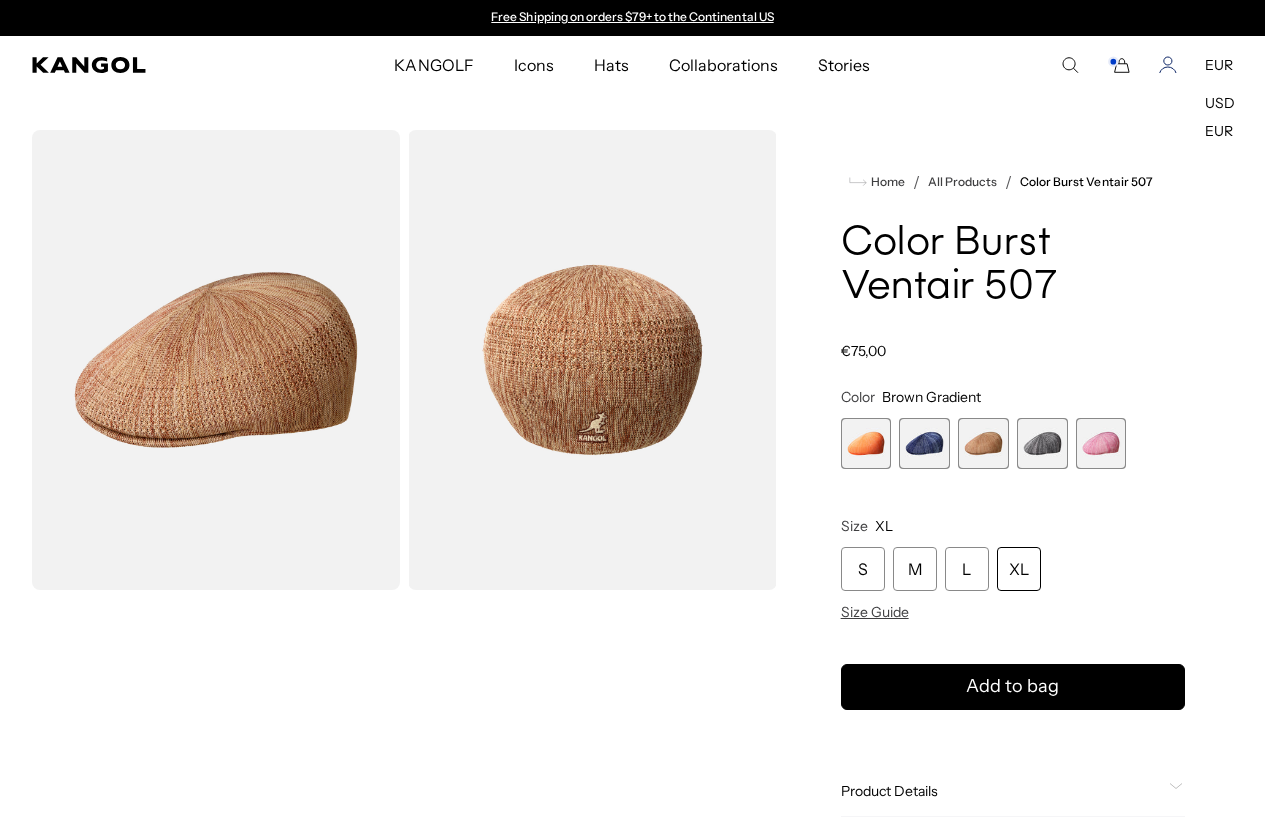click 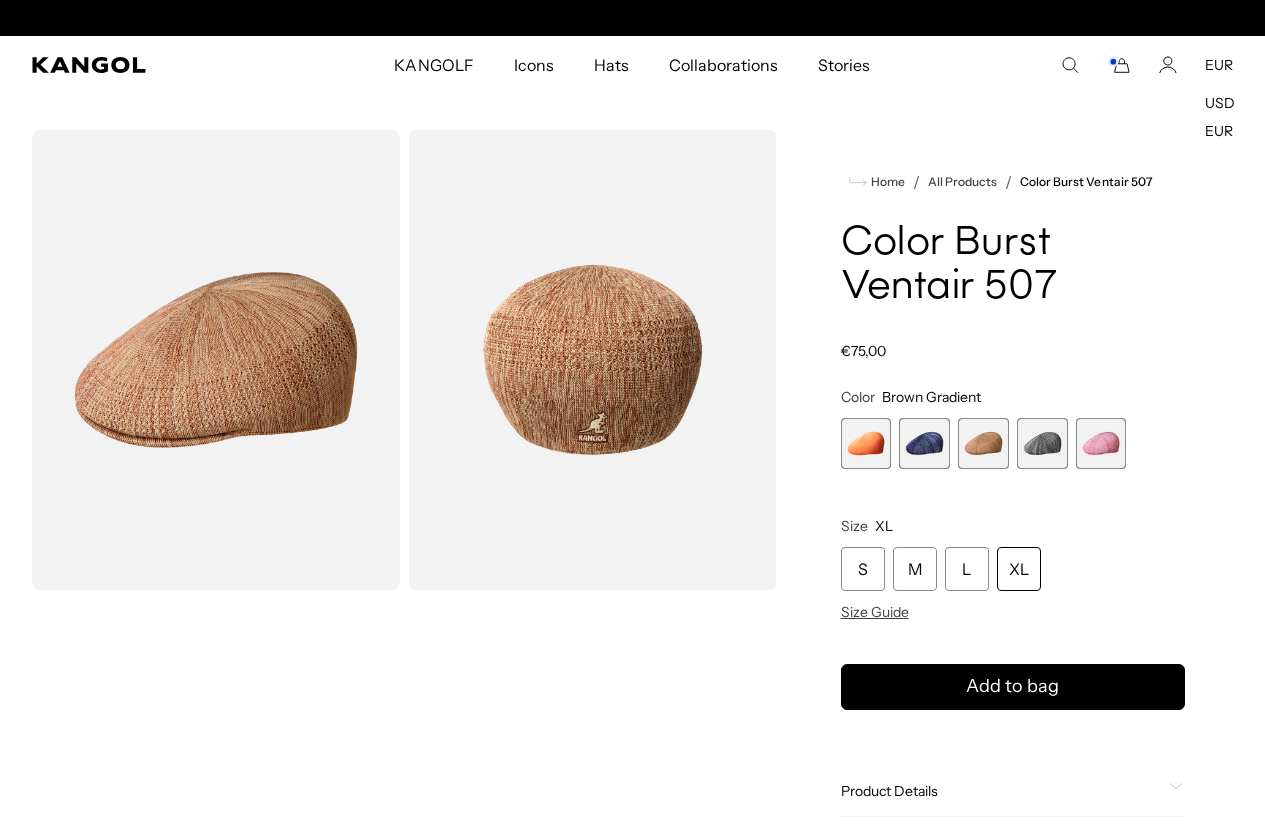 scroll, scrollTop: 0, scrollLeft: 412, axis: horizontal 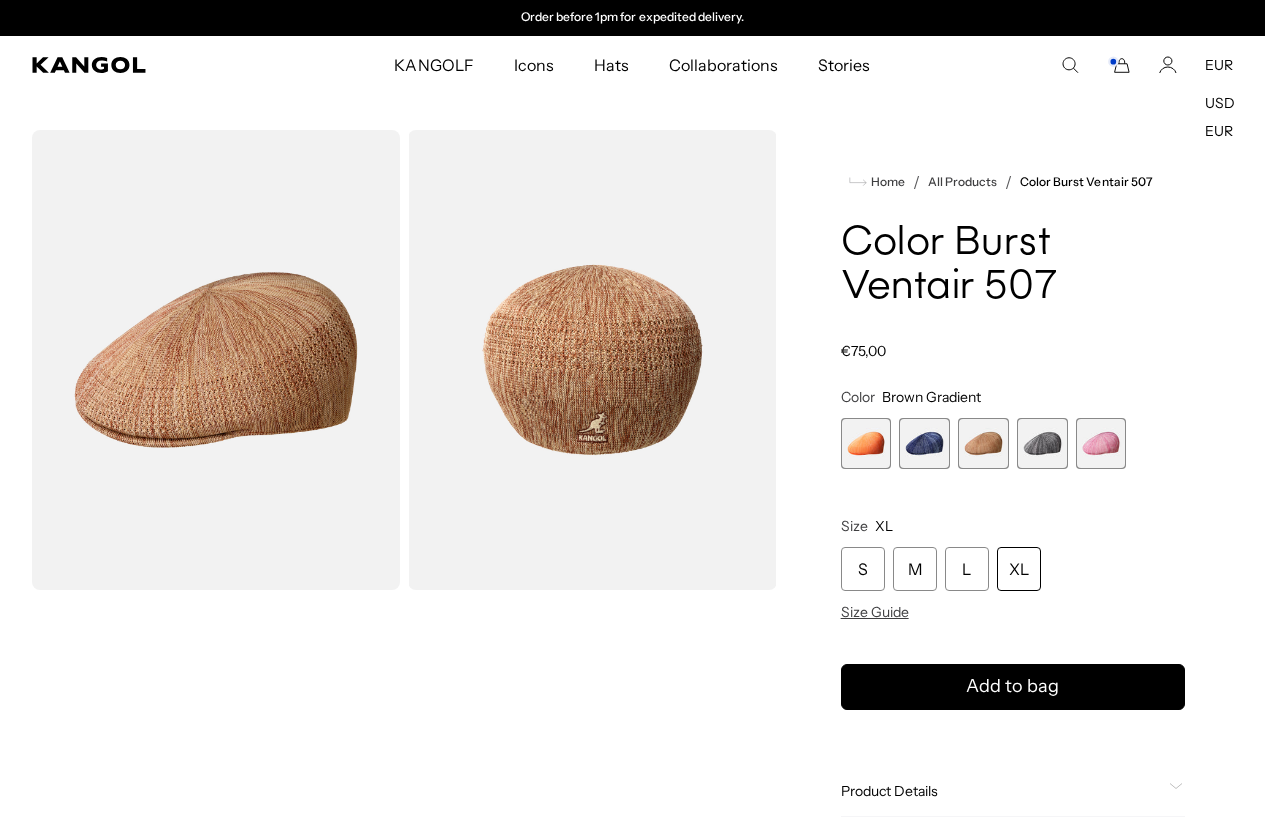 click on "Search here
EUR
USD
EUR" at bounding box center (1119, 65) 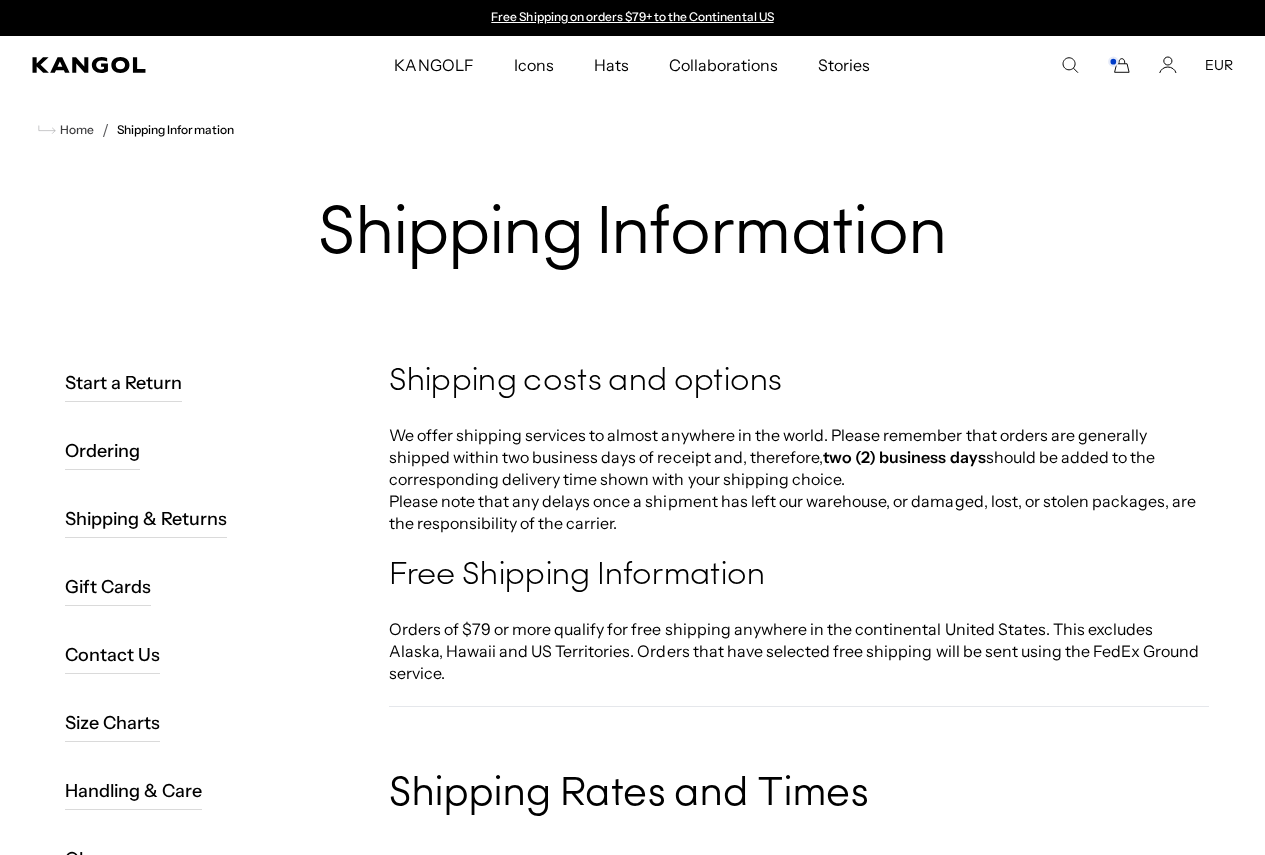 scroll, scrollTop: 0, scrollLeft: 0, axis: both 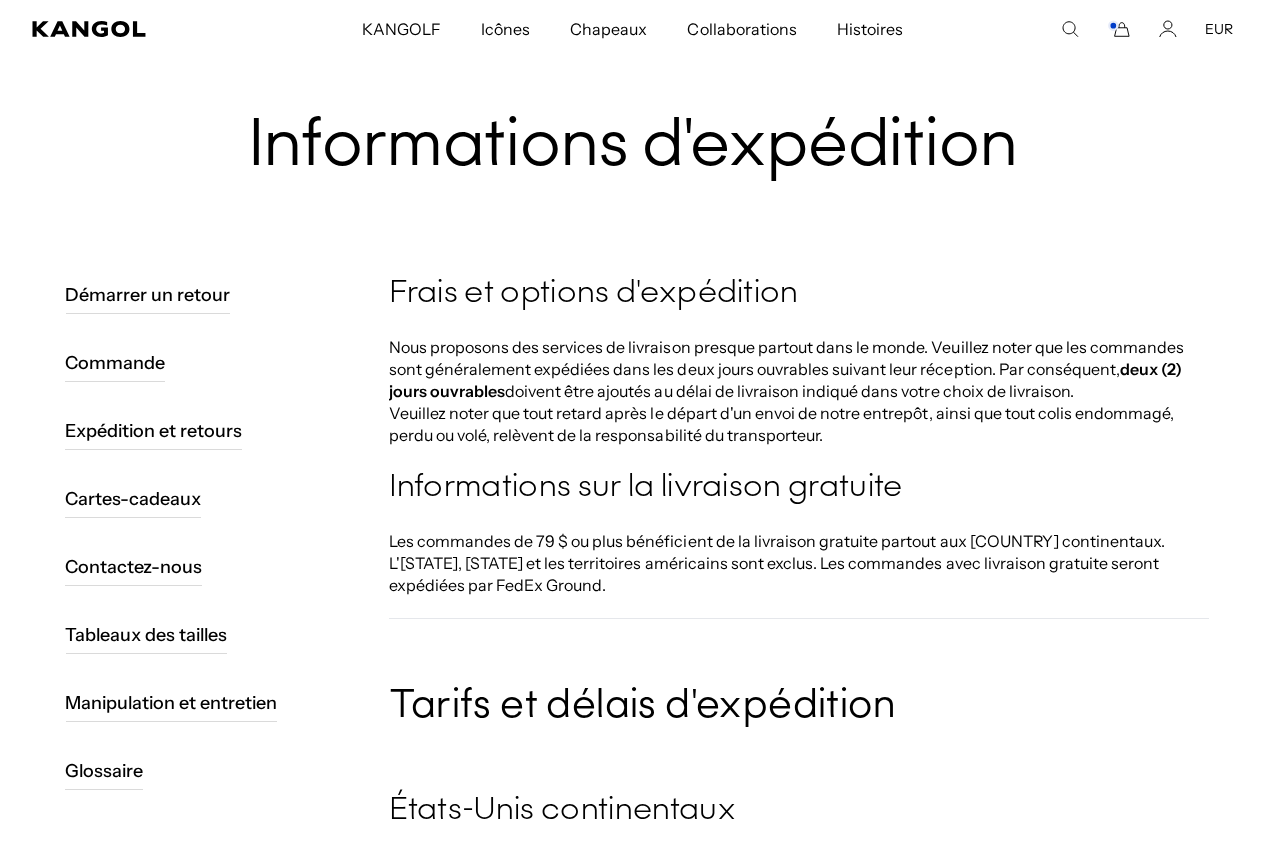 click on "Expédition et retours" at bounding box center (154, 431) 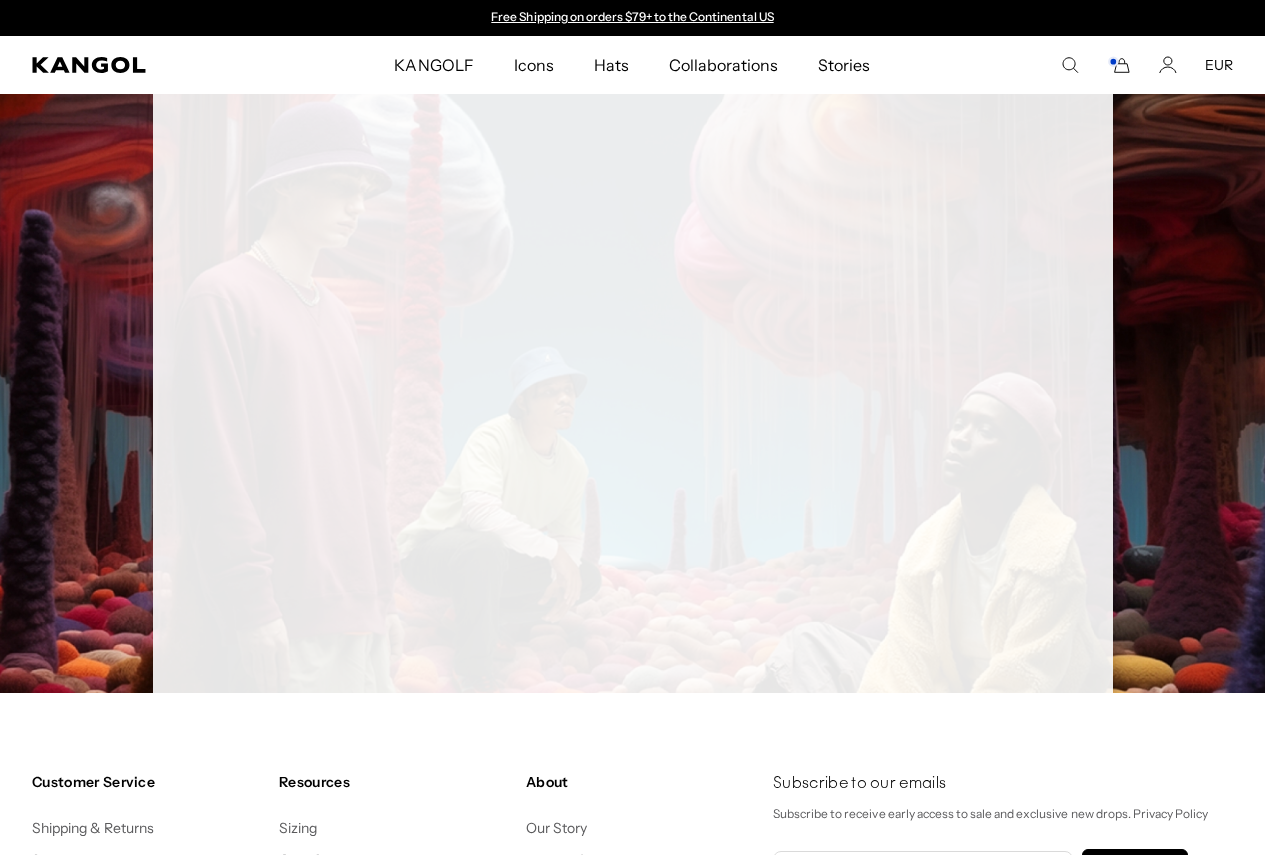 scroll, scrollTop: 0, scrollLeft: 0, axis: both 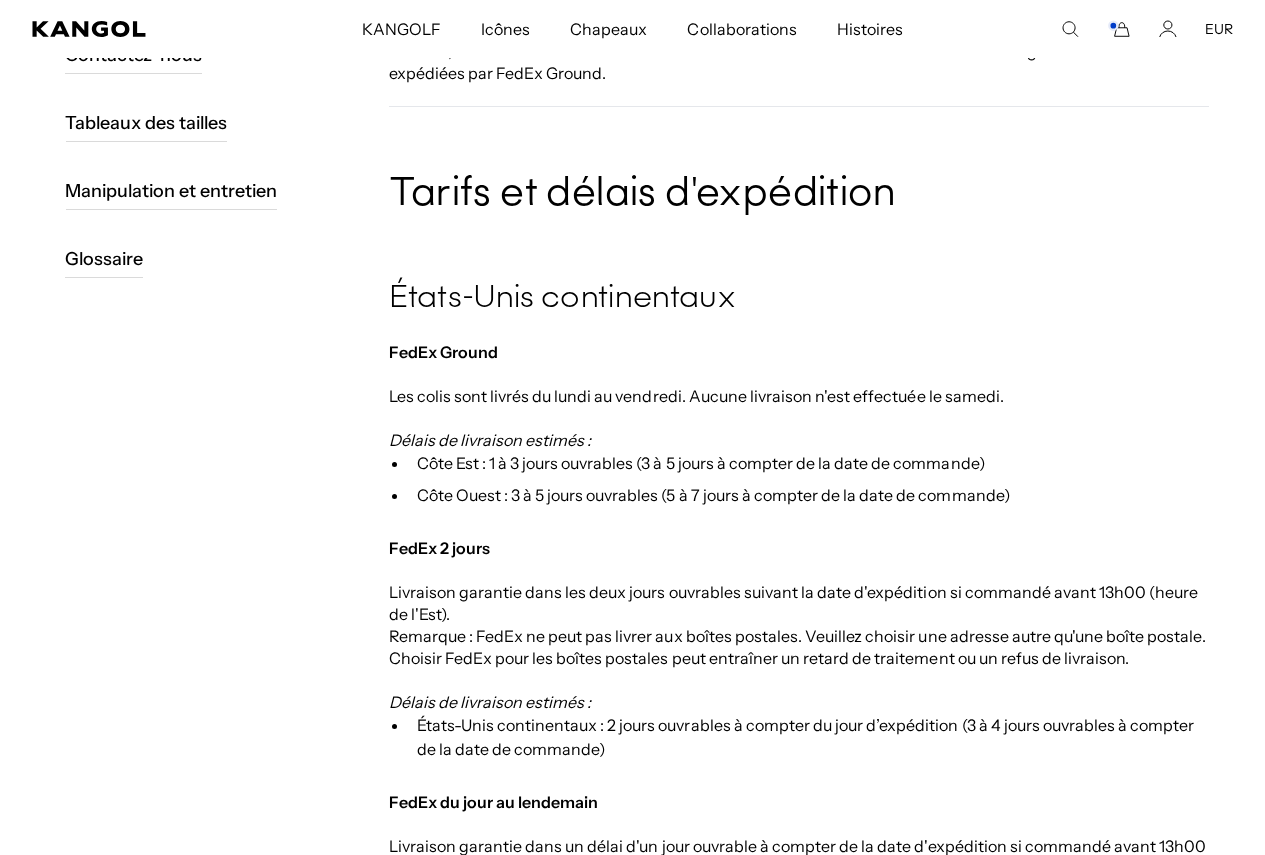 click on "États-Unis continentaux" at bounding box center [799, 299] 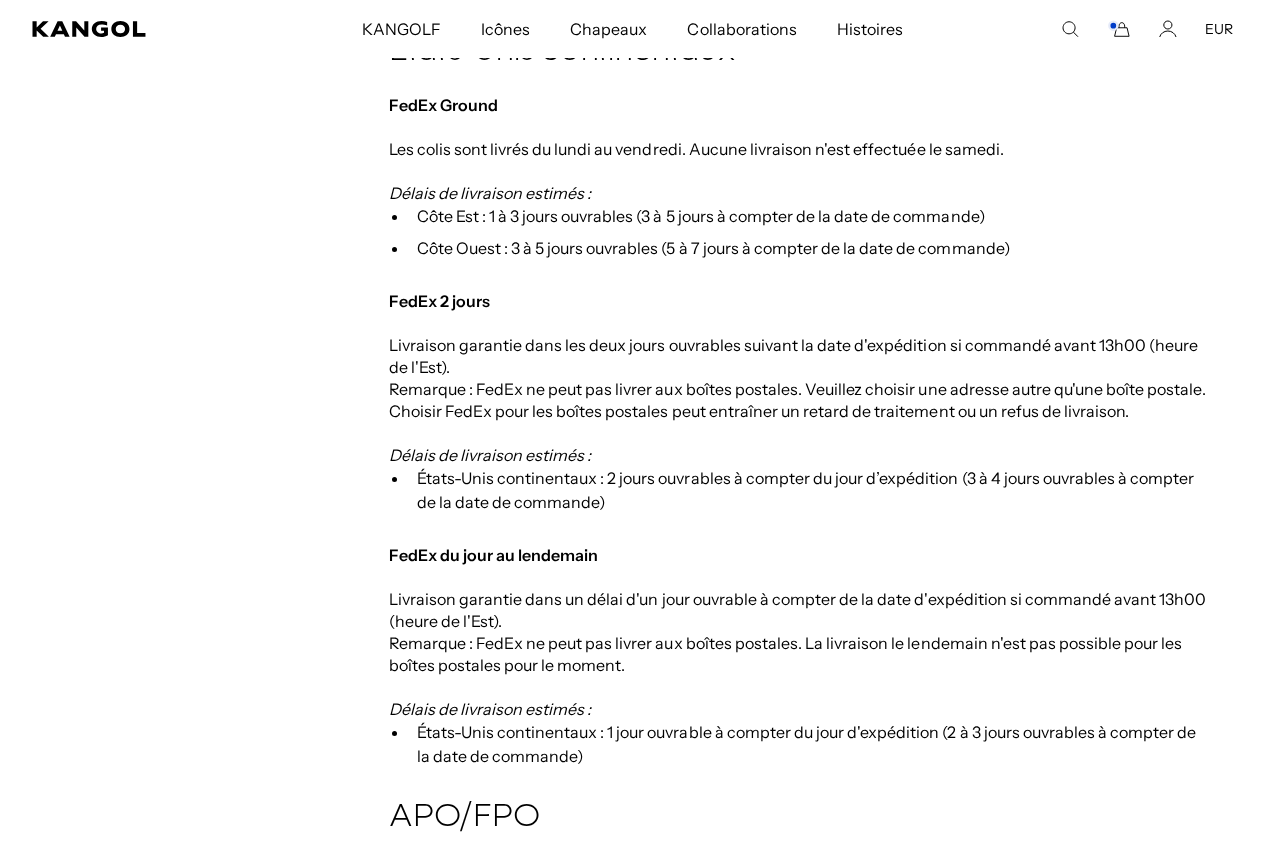 scroll, scrollTop: 0, scrollLeft: 412, axis: horizontal 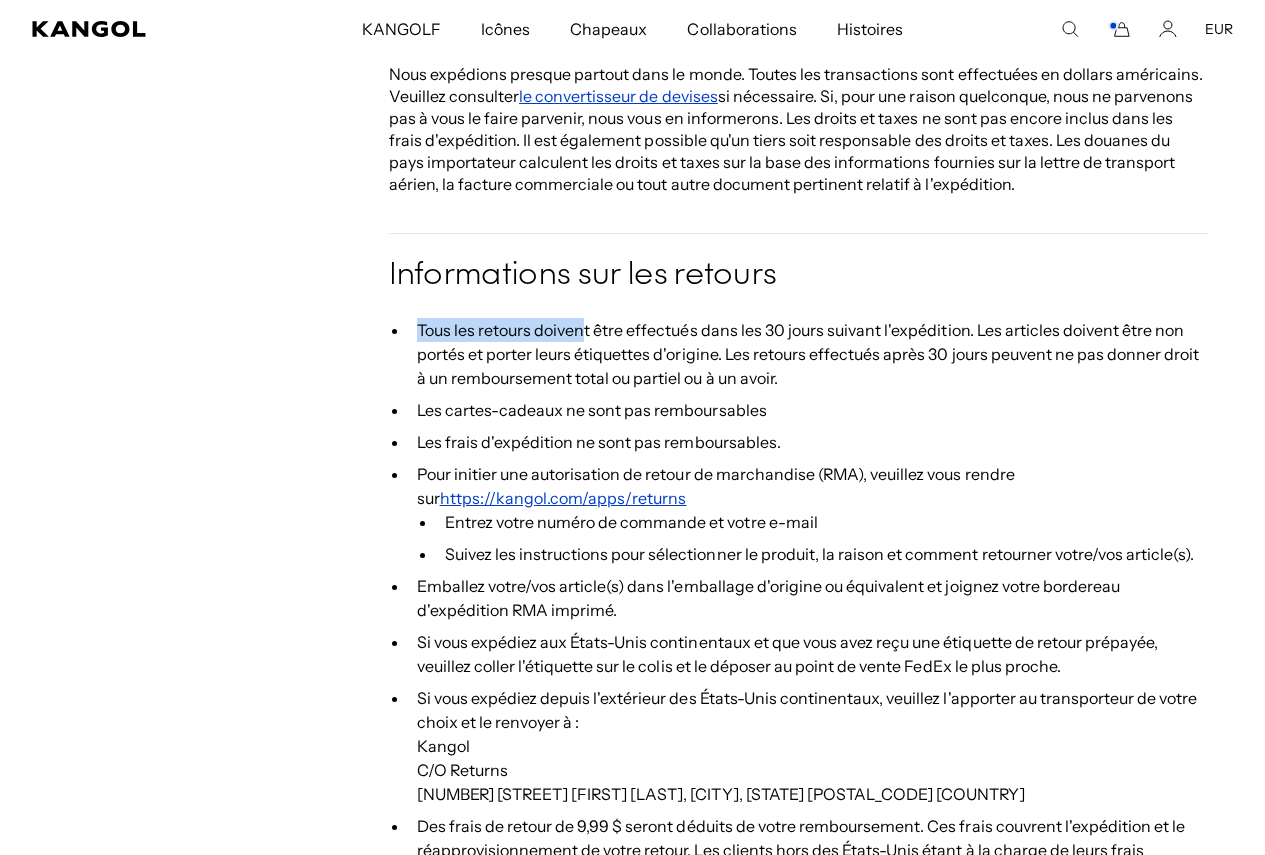 drag, startPoint x: 592, startPoint y: 322, endPoint x: 1074, endPoint y: 315, distance: 482.05084 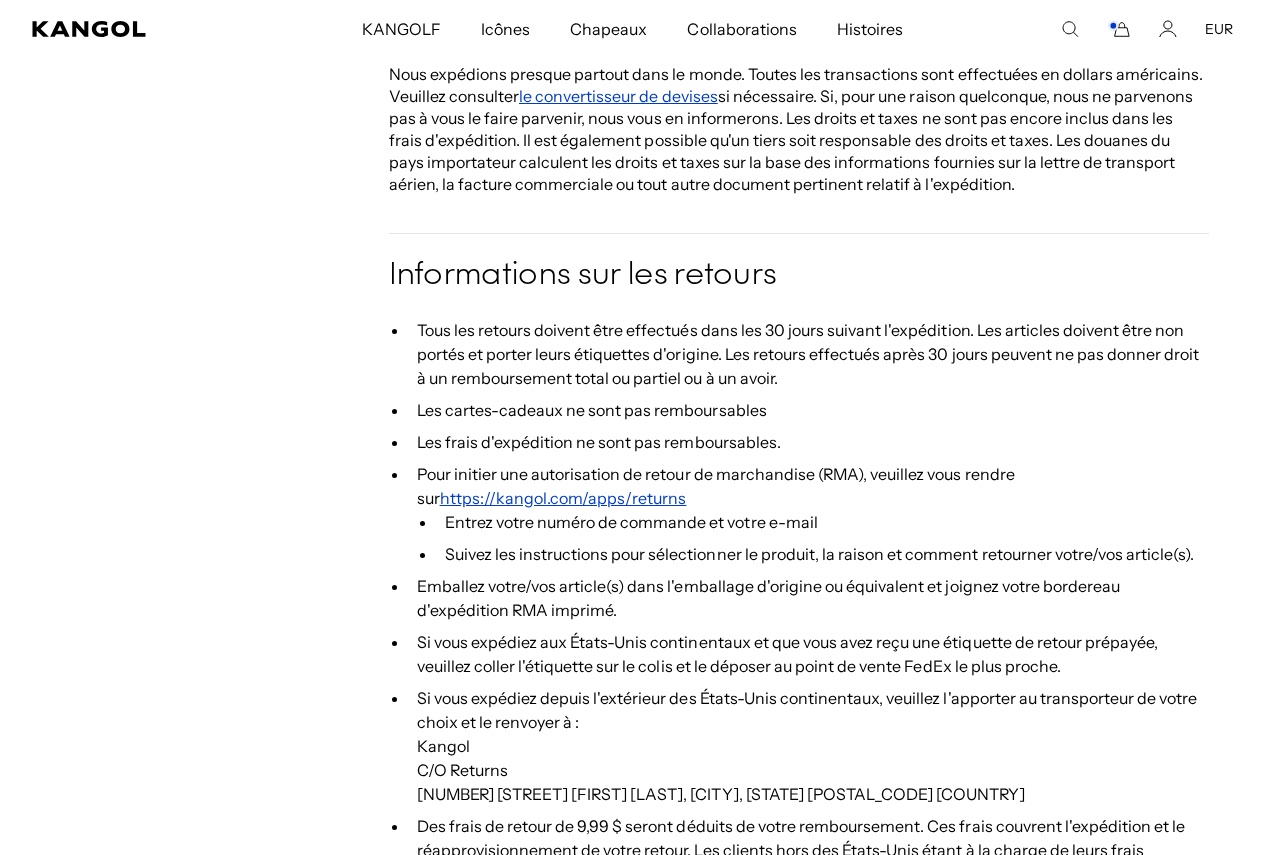 scroll, scrollTop: 0, scrollLeft: 412, axis: horizontal 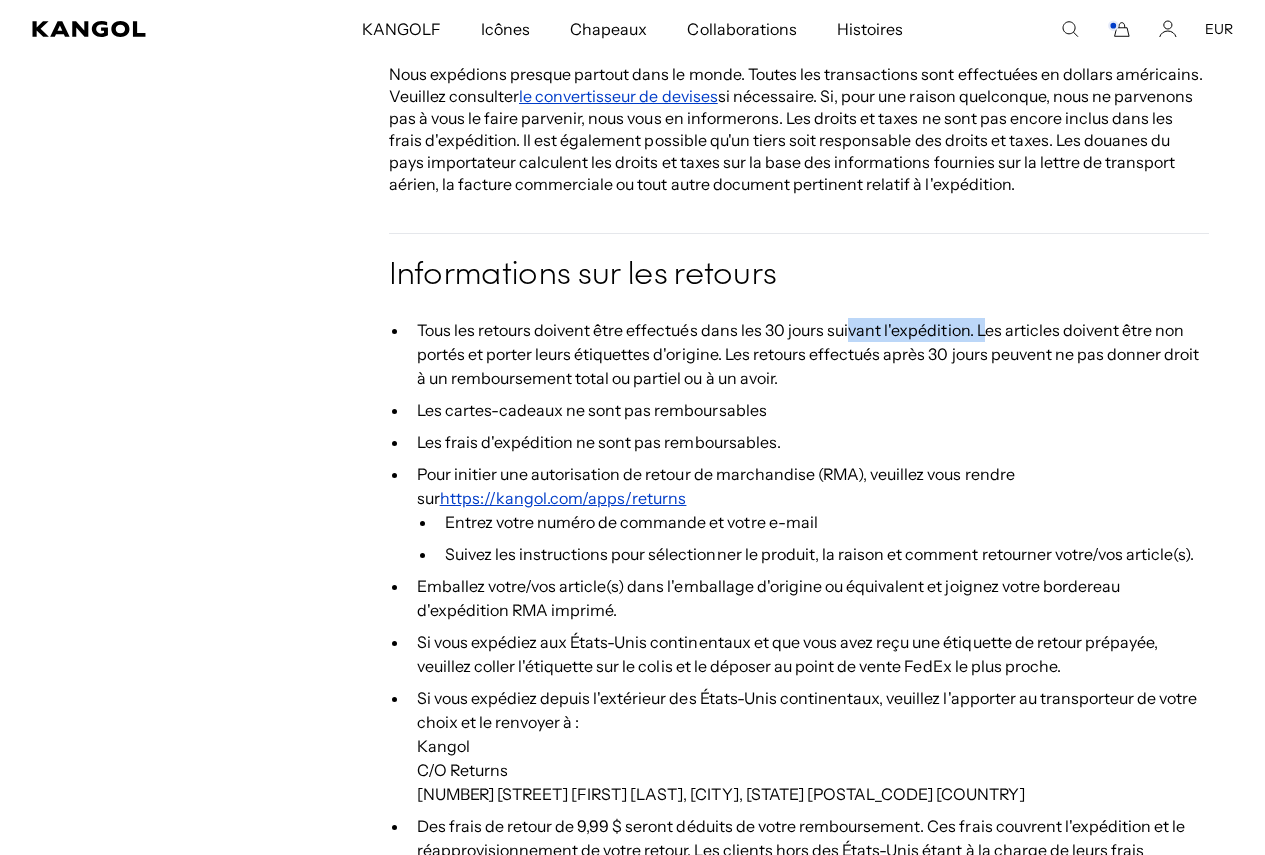 drag, startPoint x: 847, startPoint y: 328, endPoint x: 982, endPoint y: 328, distance: 135 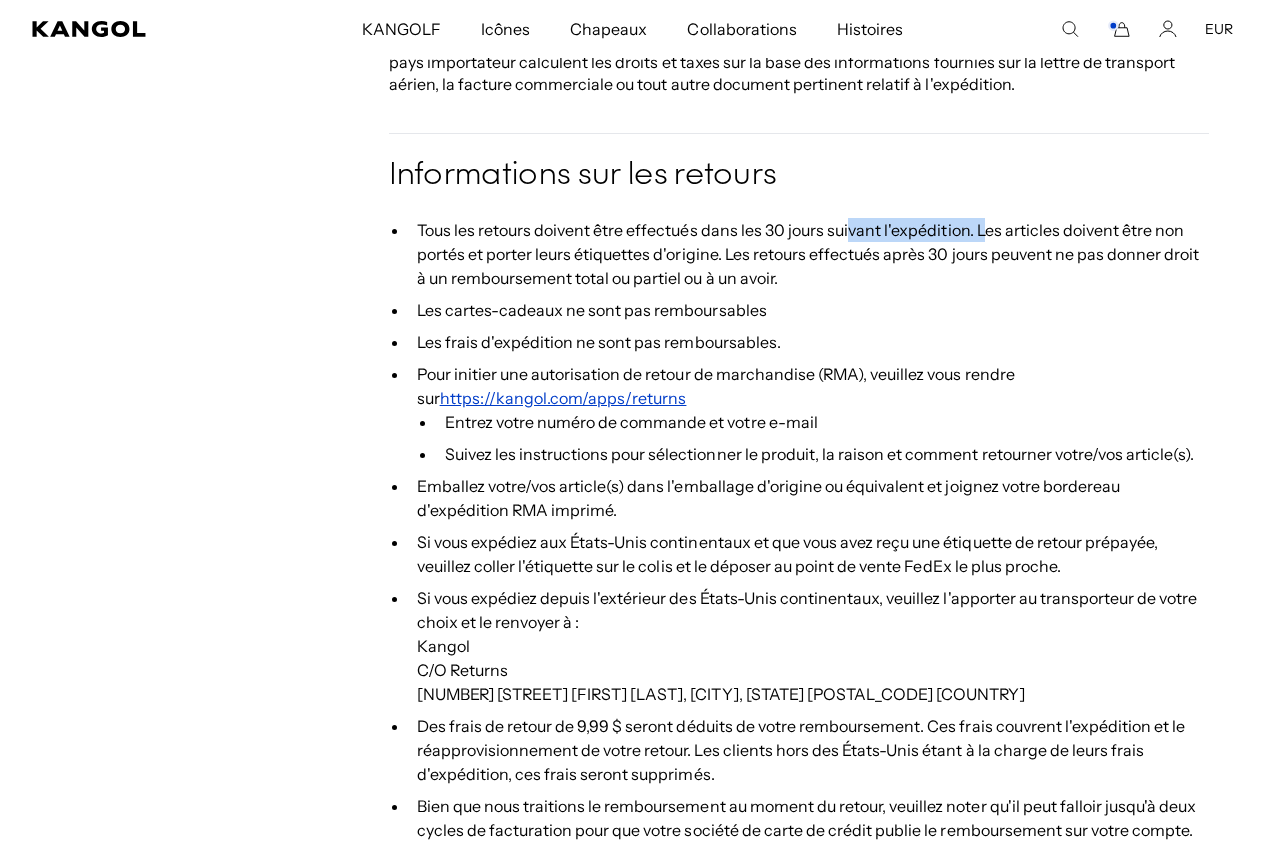 scroll, scrollTop: 0, scrollLeft: 0, axis: both 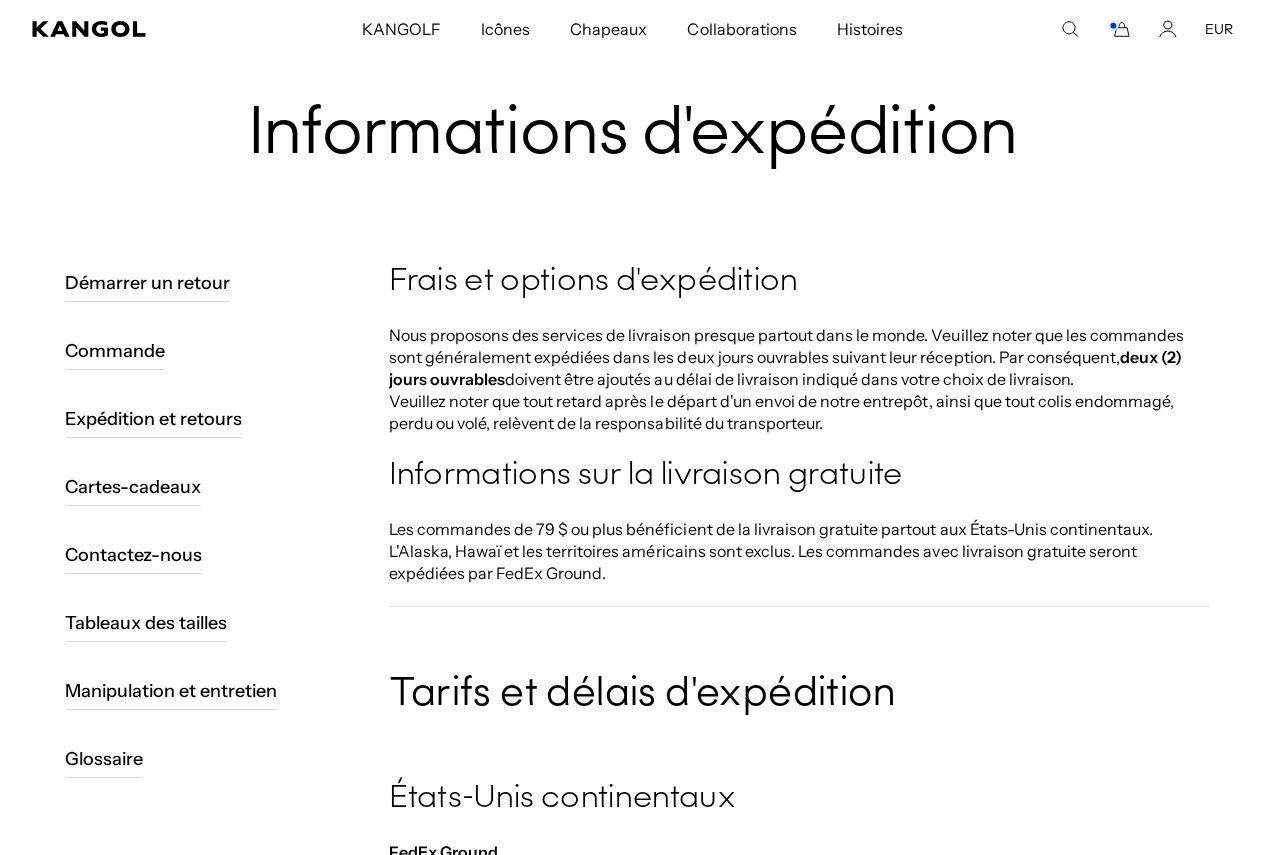 click on "Démarrer un retour" at bounding box center [148, 283] 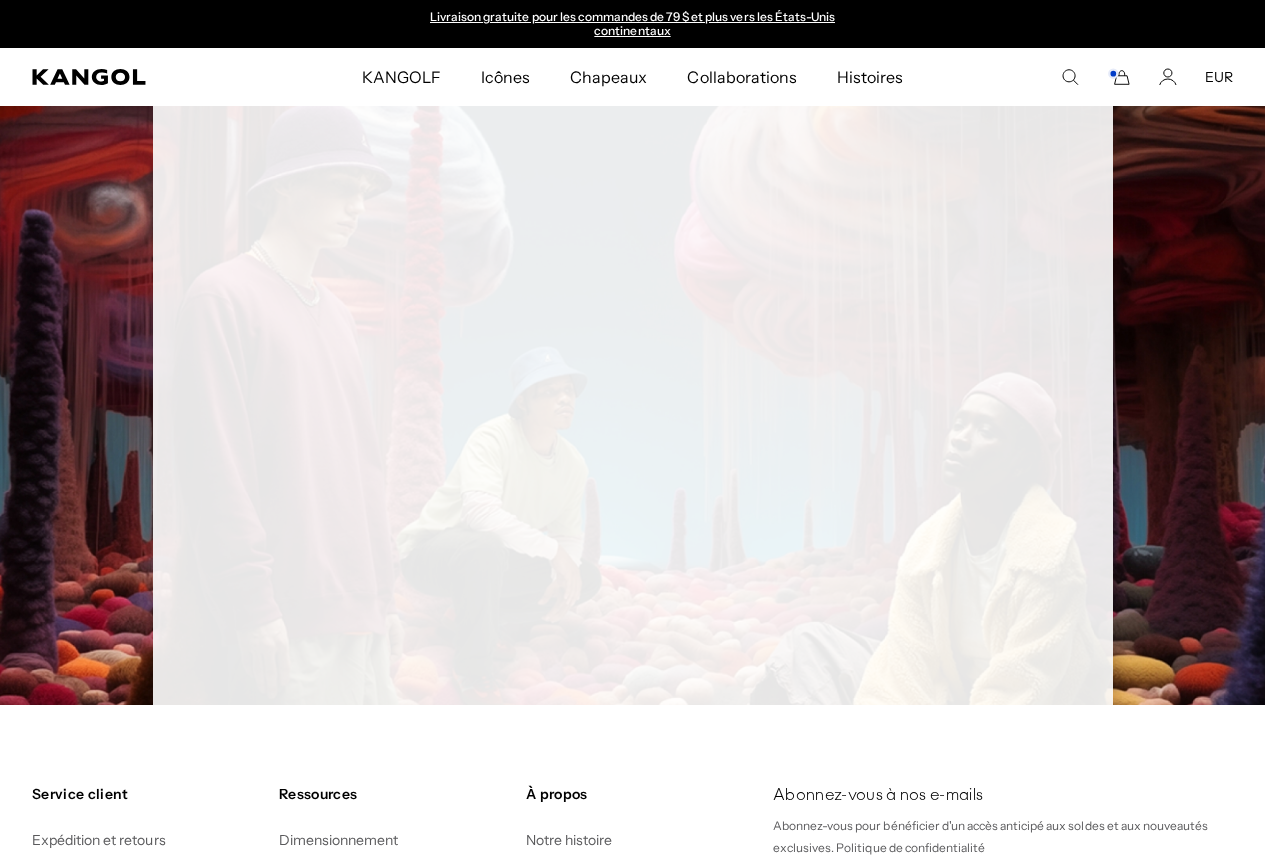 scroll, scrollTop: 0, scrollLeft: 0, axis: both 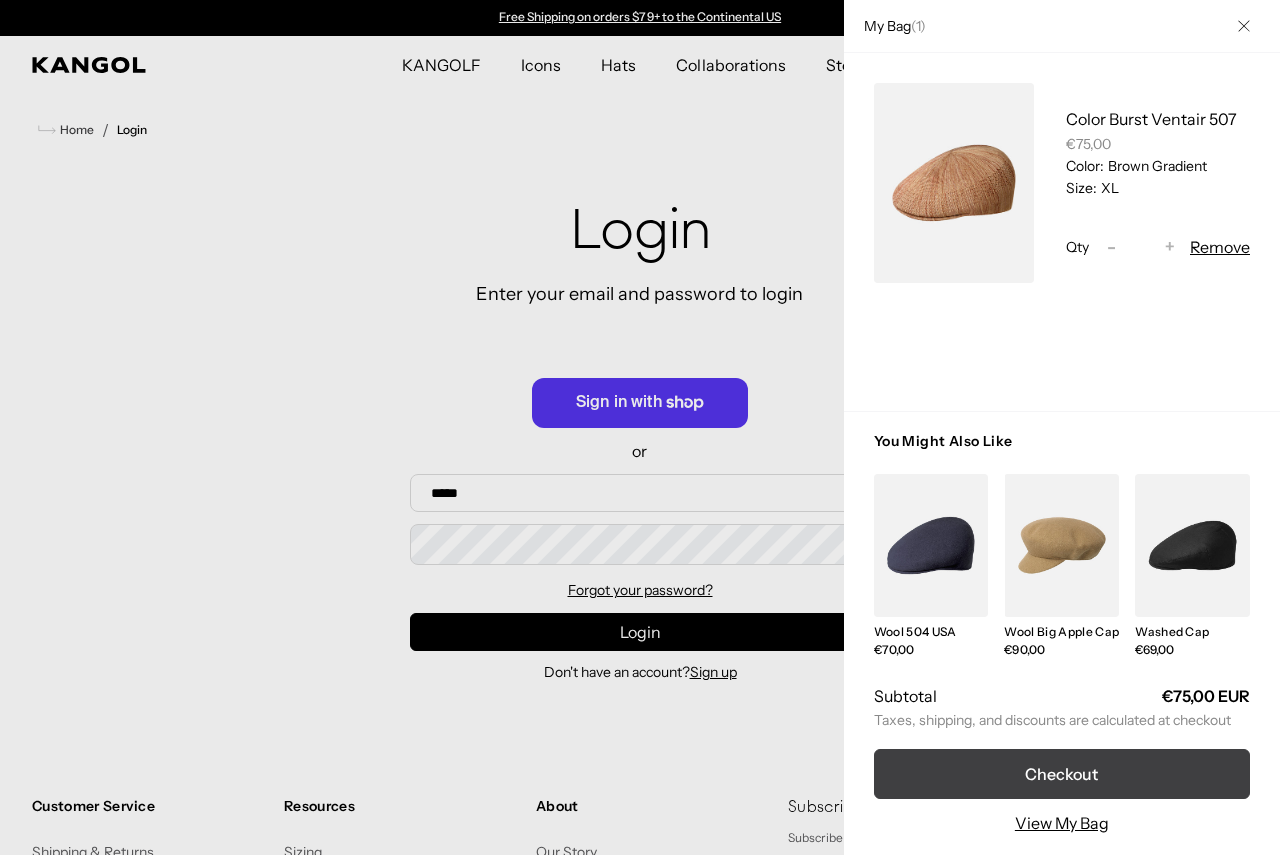 click on "Checkout" at bounding box center (1062, 774) 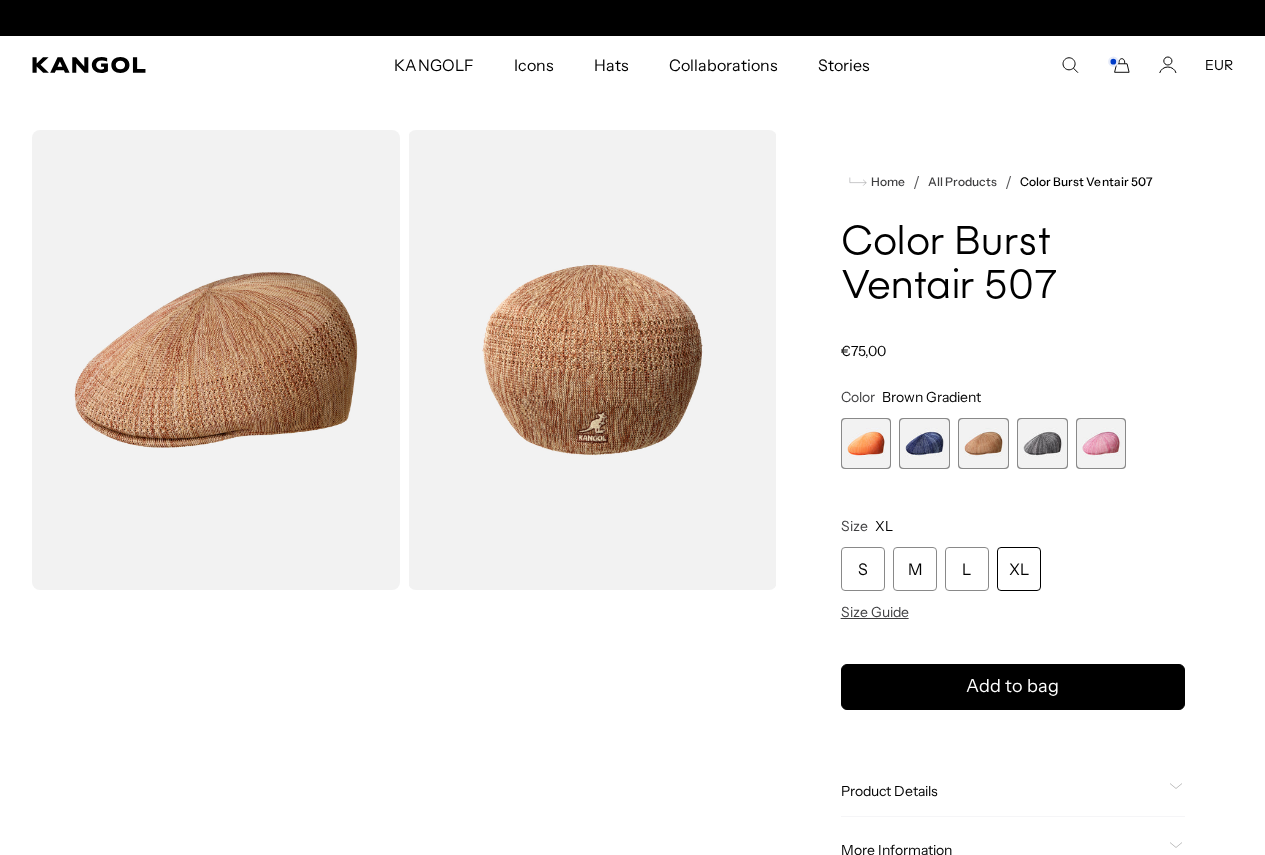 scroll, scrollTop: 139, scrollLeft: 0, axis: vertical 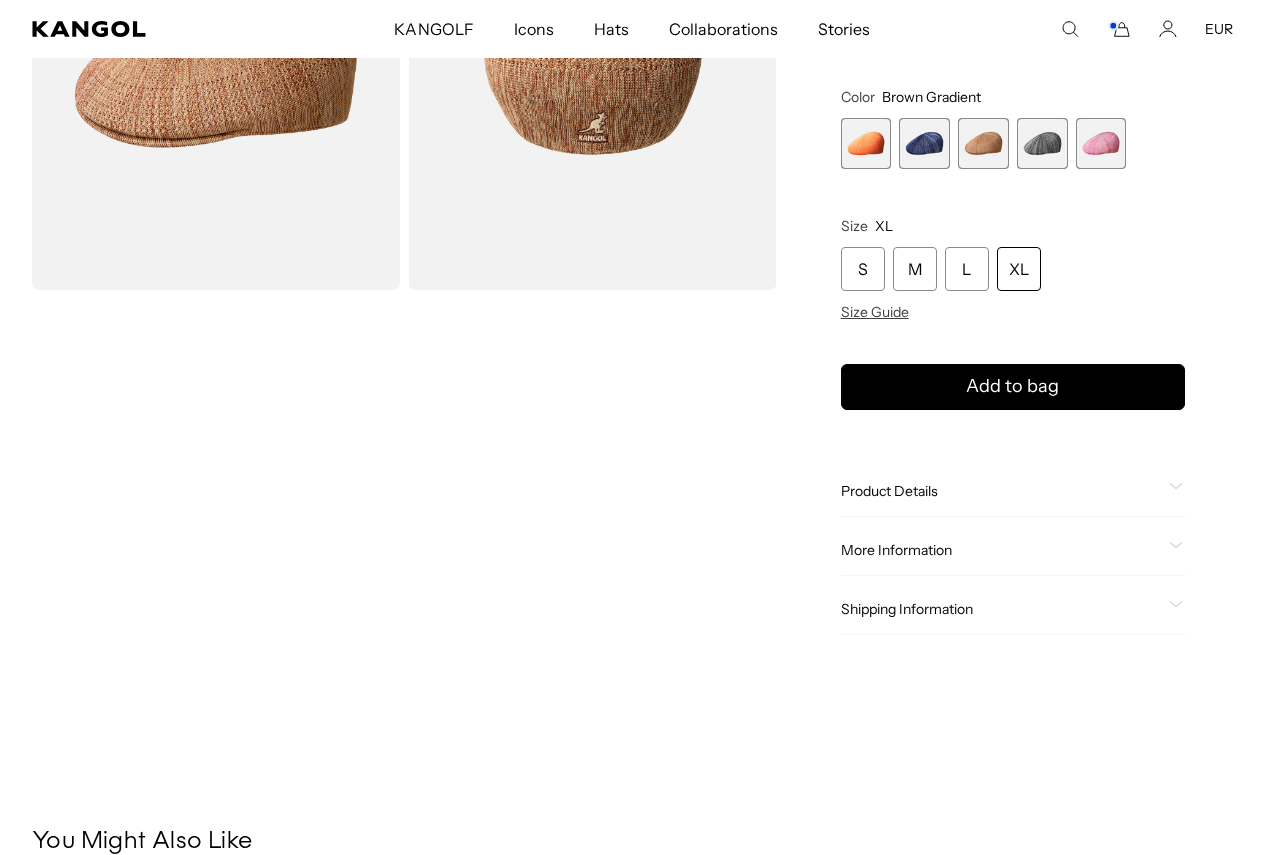 click on "More Information" 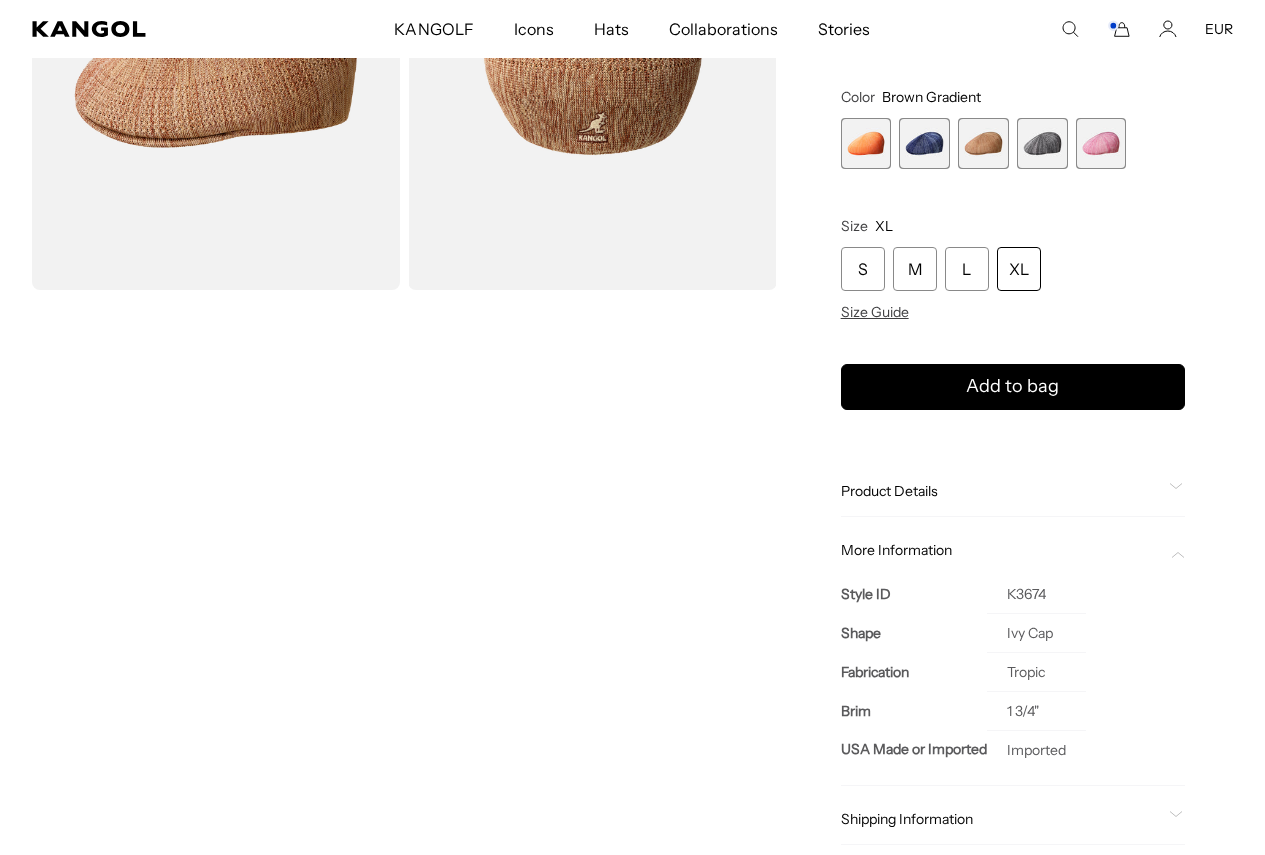 scroll, scrollTop: 500, scrollLeft: 0, axis: vertical 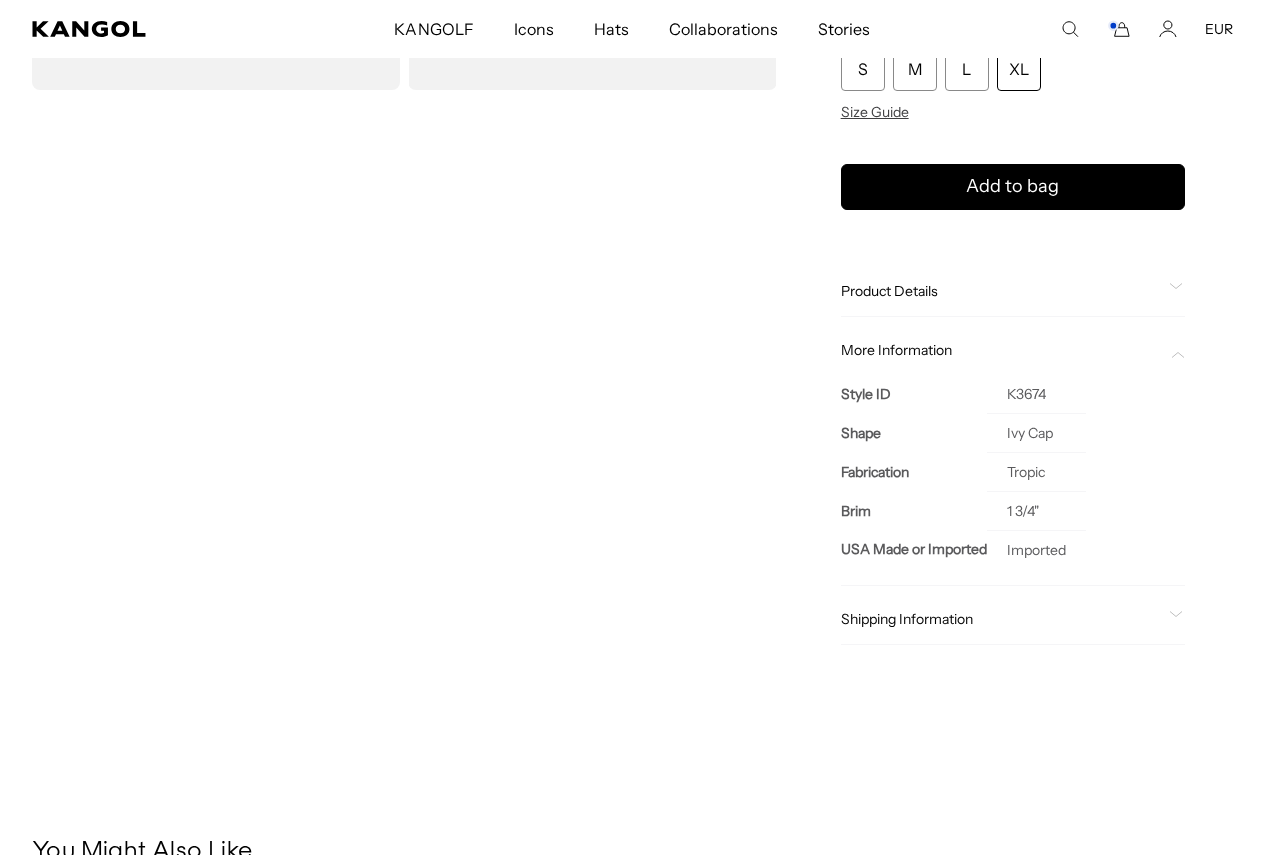 click on "Shipping Information" 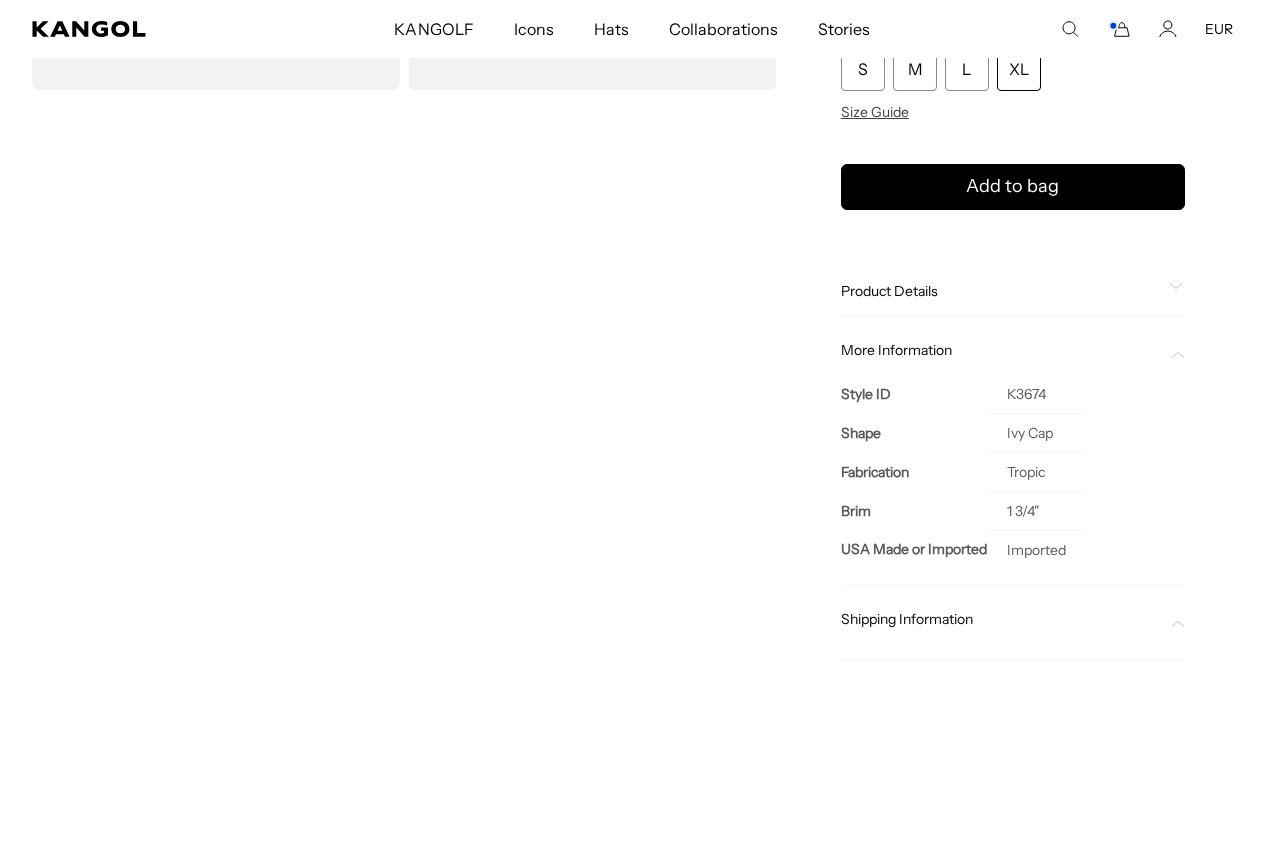 scroll, scrollTop: 0, scrollLeft: 0, axis: both 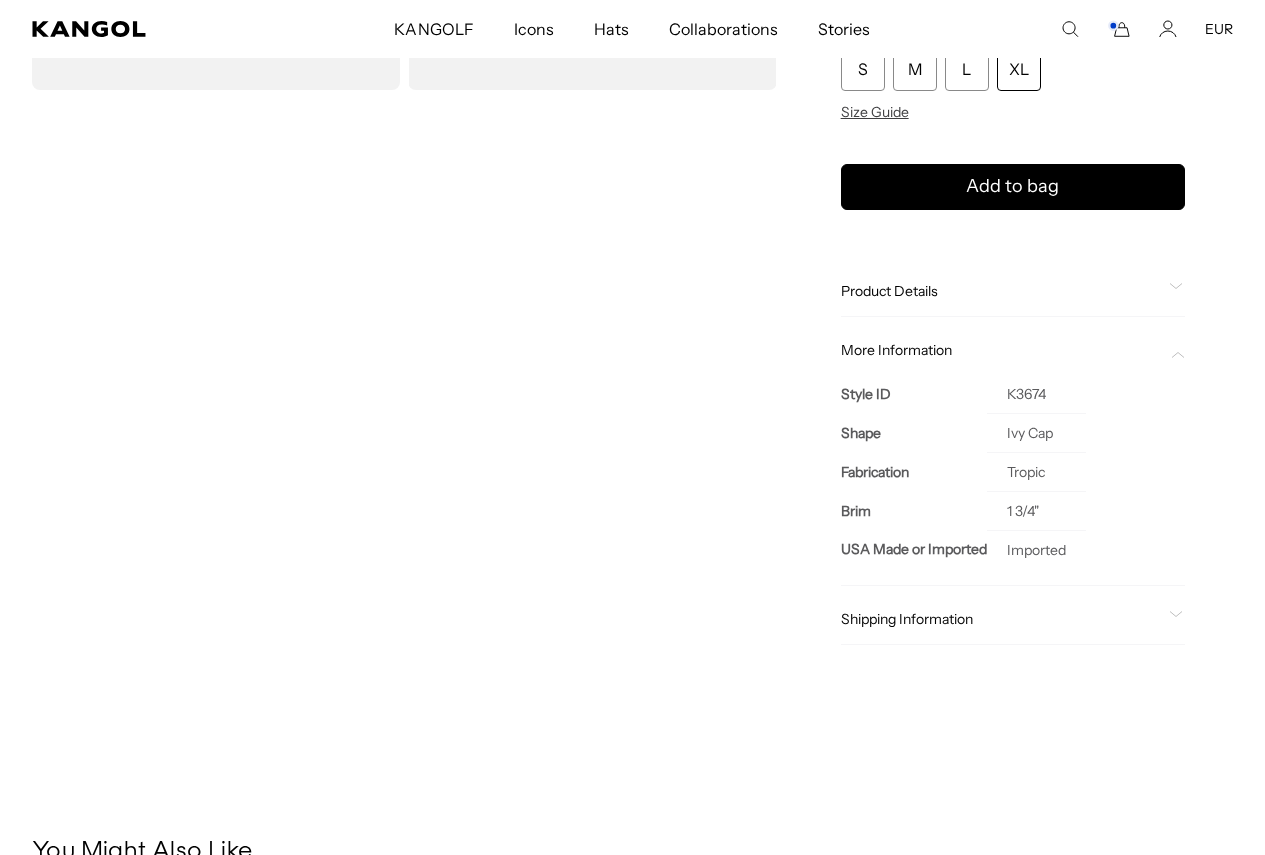 click on "Shipping Information" 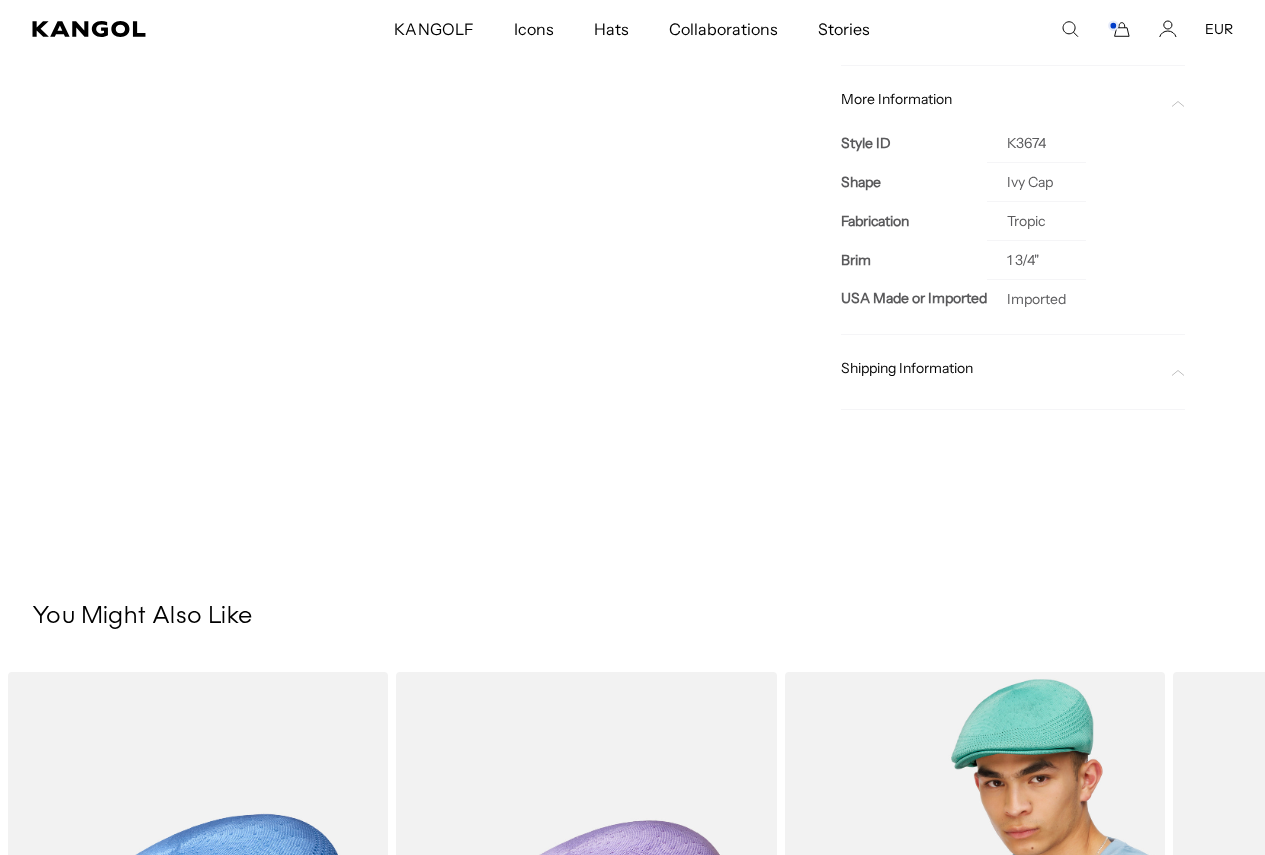 scroll, scrollTop: 500, scrollLeft: 0, axis: vertical 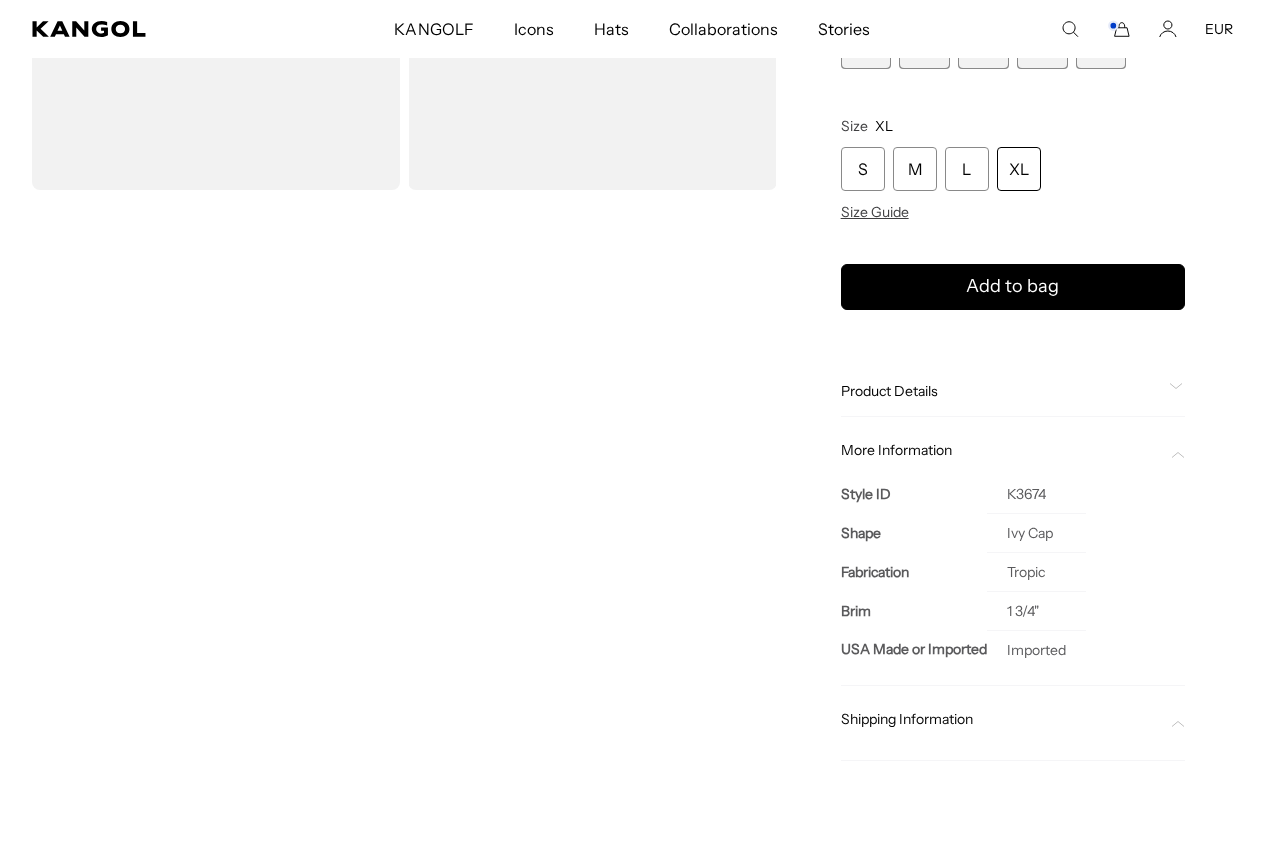 click on "Product Details" 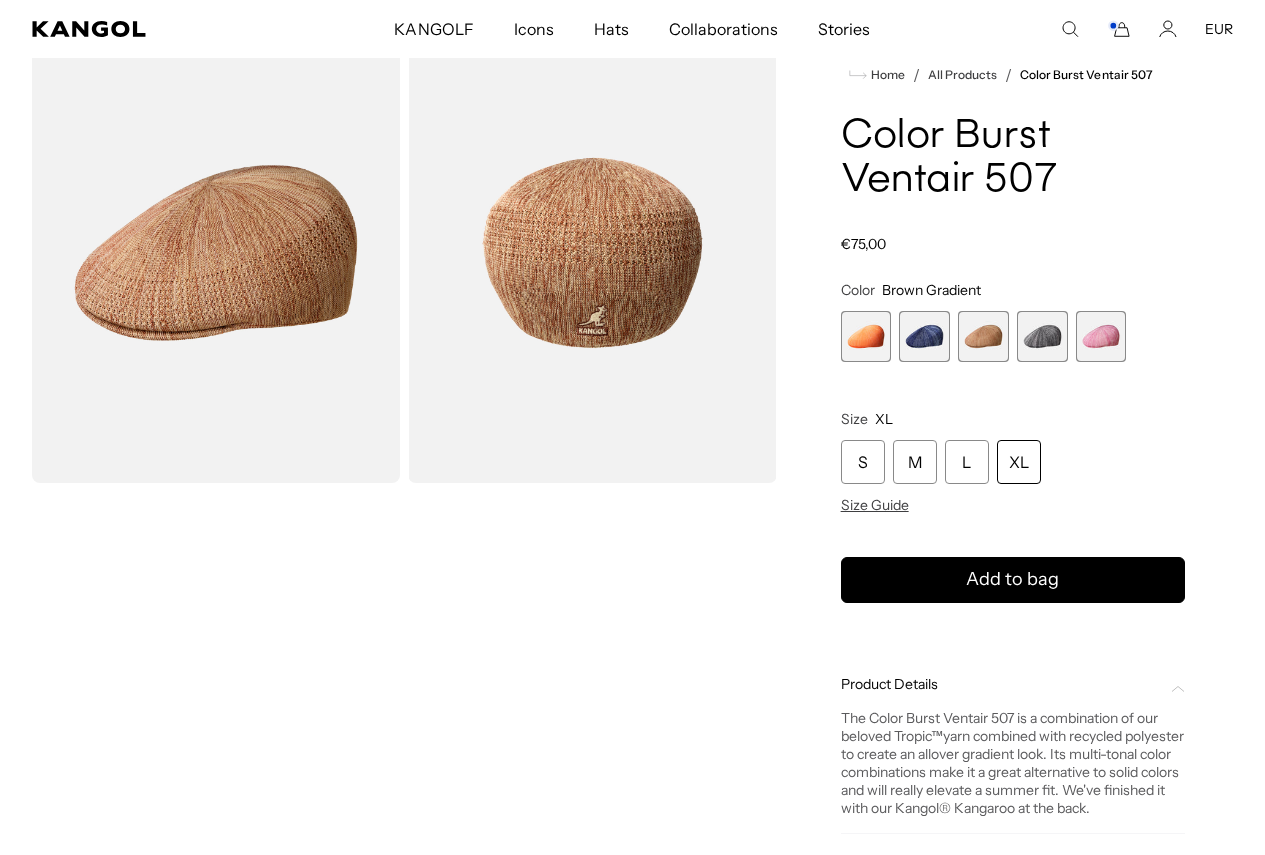 scroll, scrollTop: 0, scrollLeft: 0, axis: both 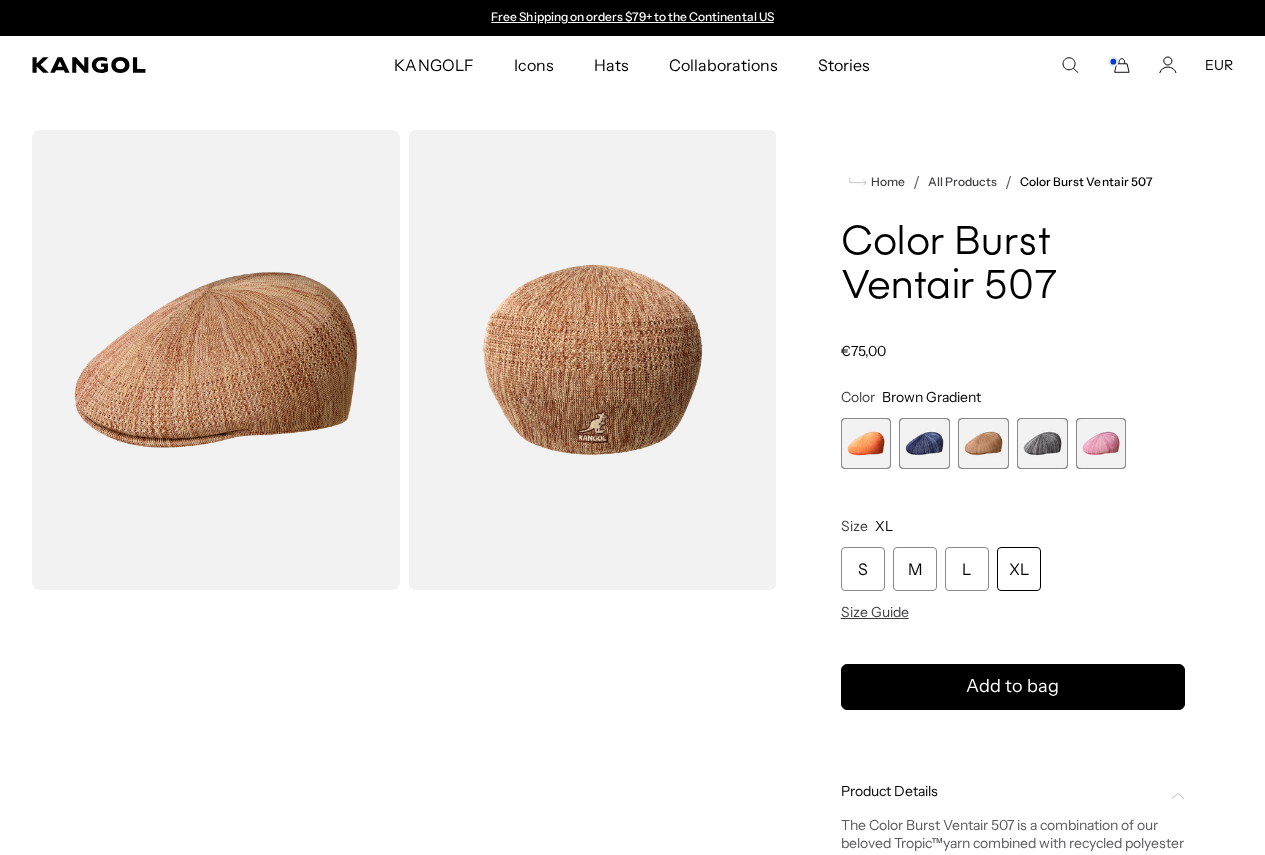 click 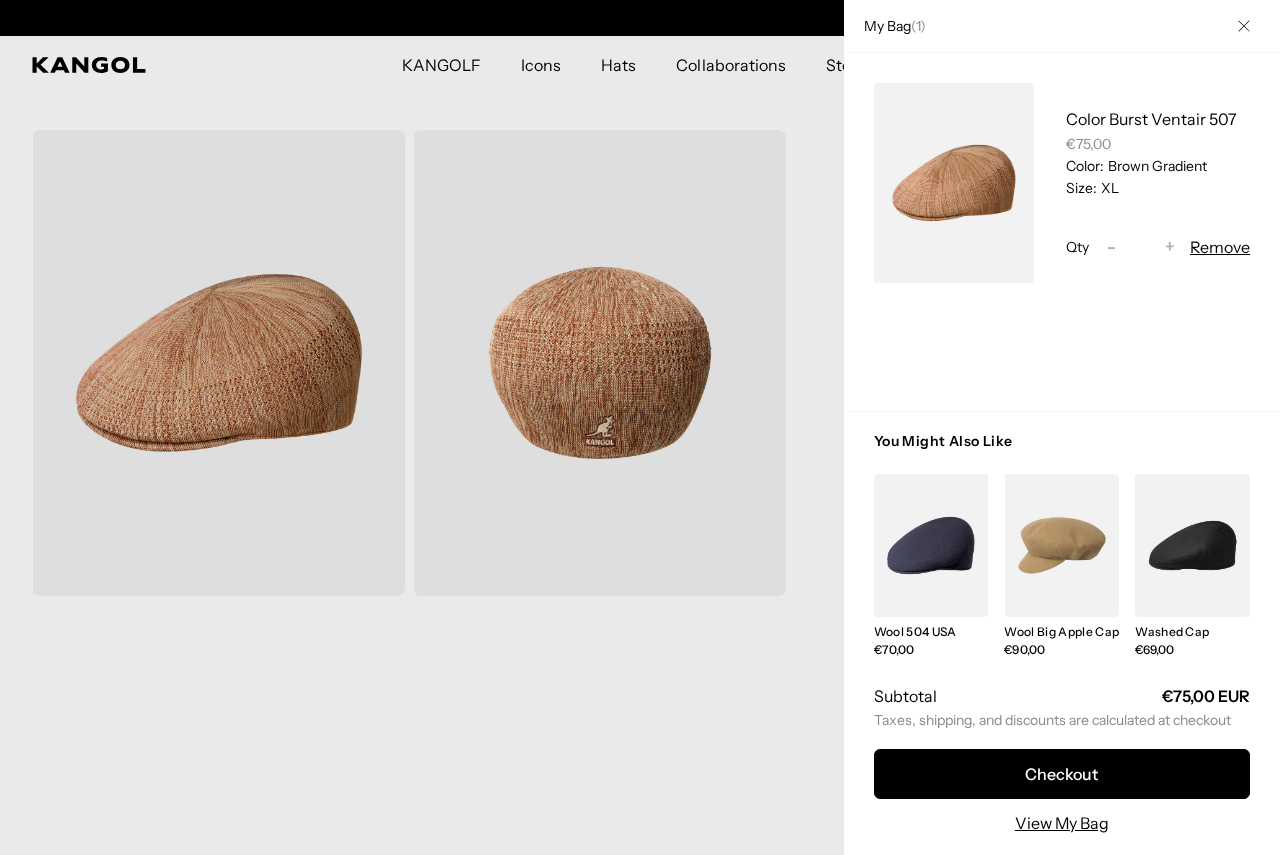 scroll, scrollTop: 0, scrollLeft: 412, axis: horizontal 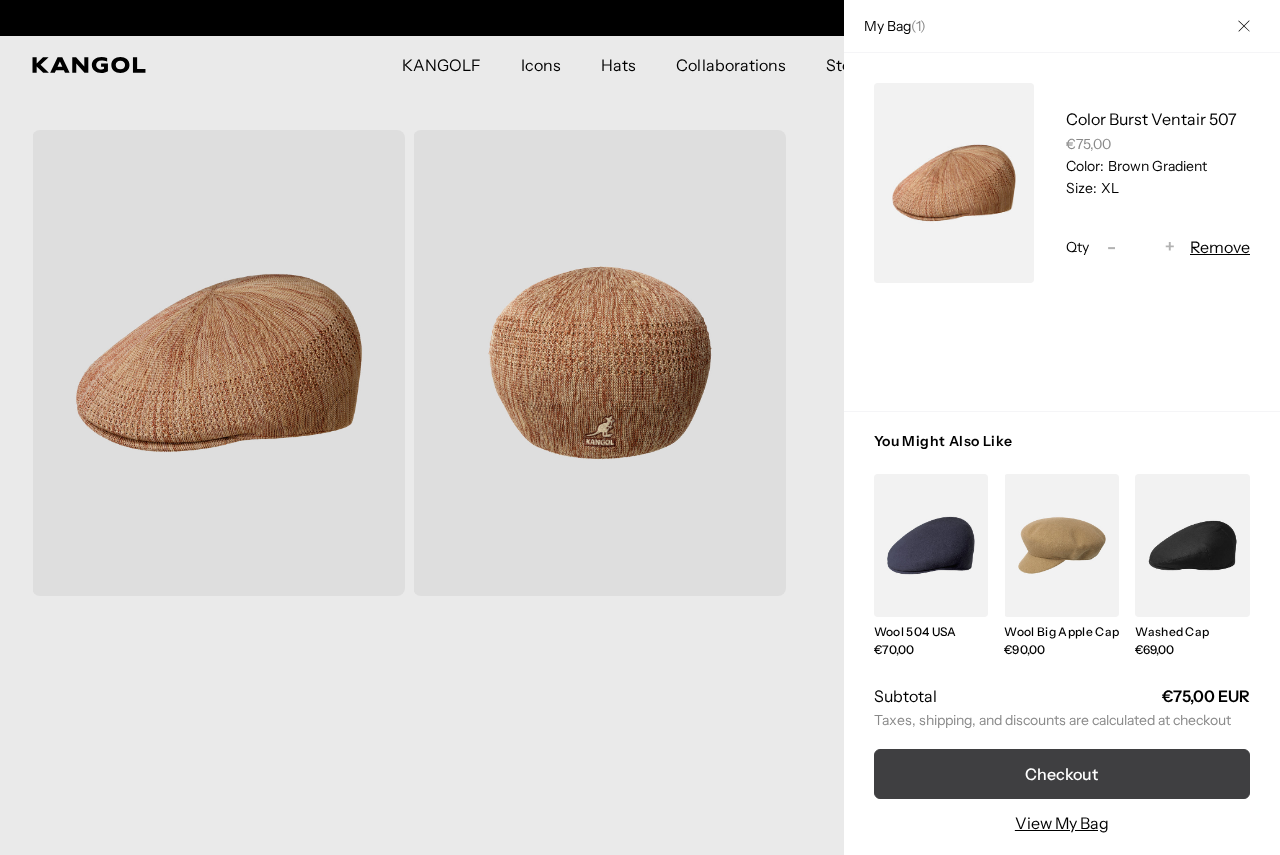 click on "Checkout" at bounding box center [1062, 774] 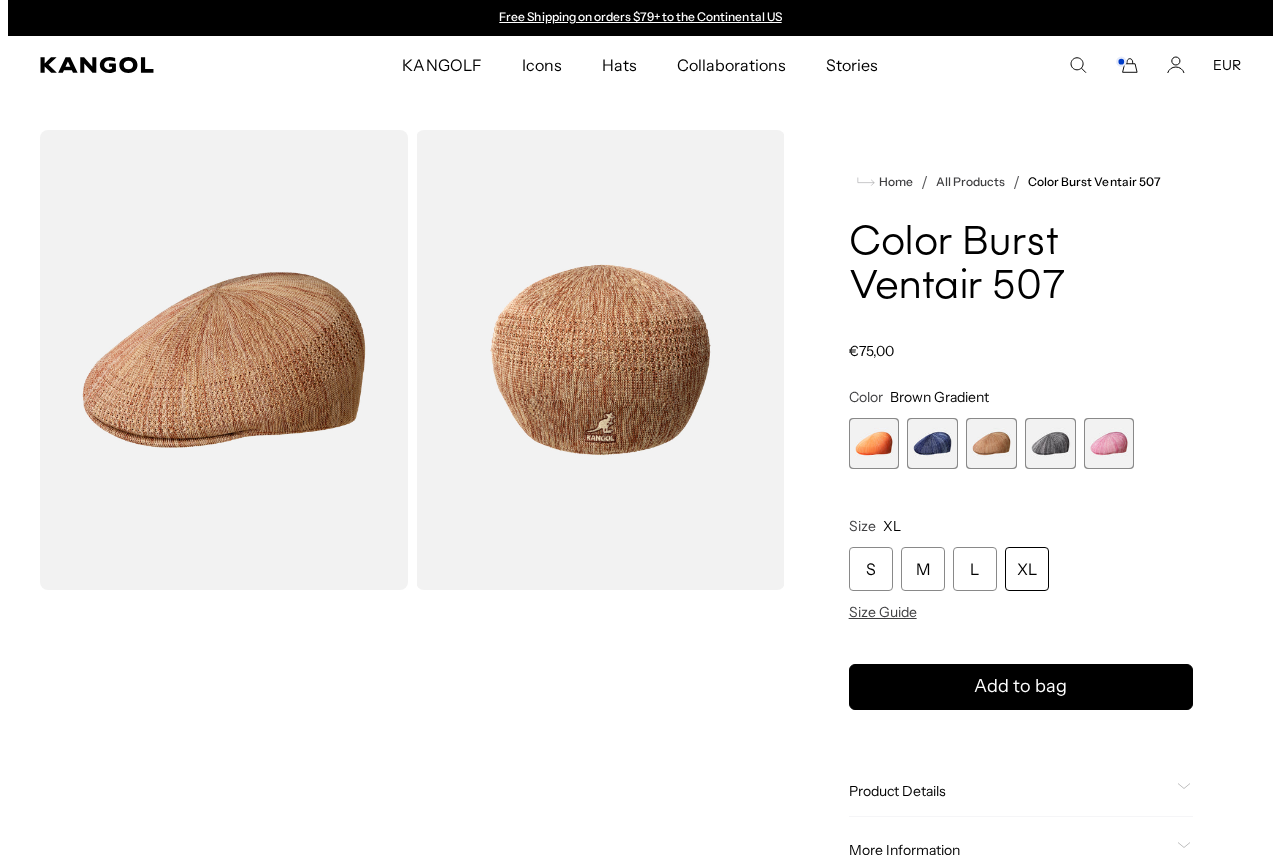 scroll, scrollTop: 0, scrollLeft: 0, axis: both 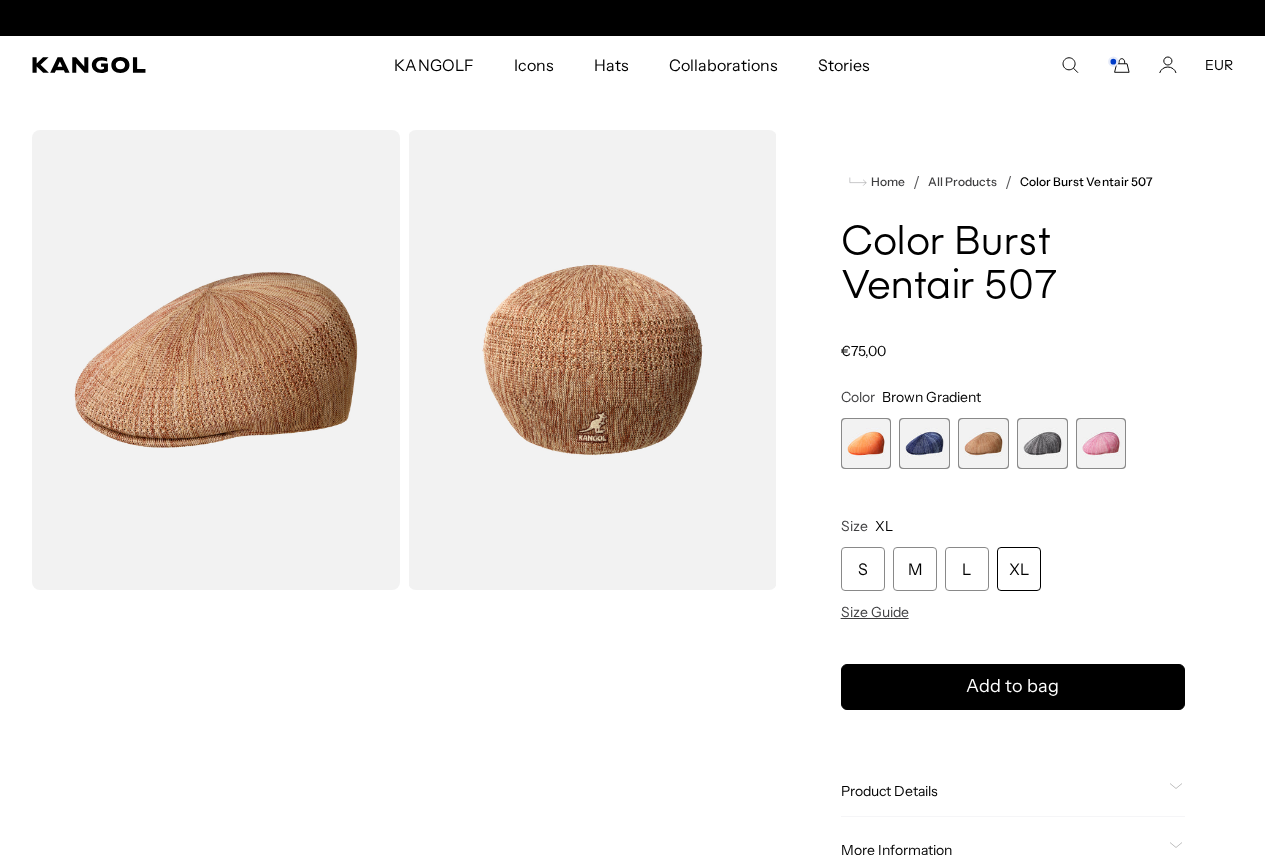 click at bounding box center (216, 360) 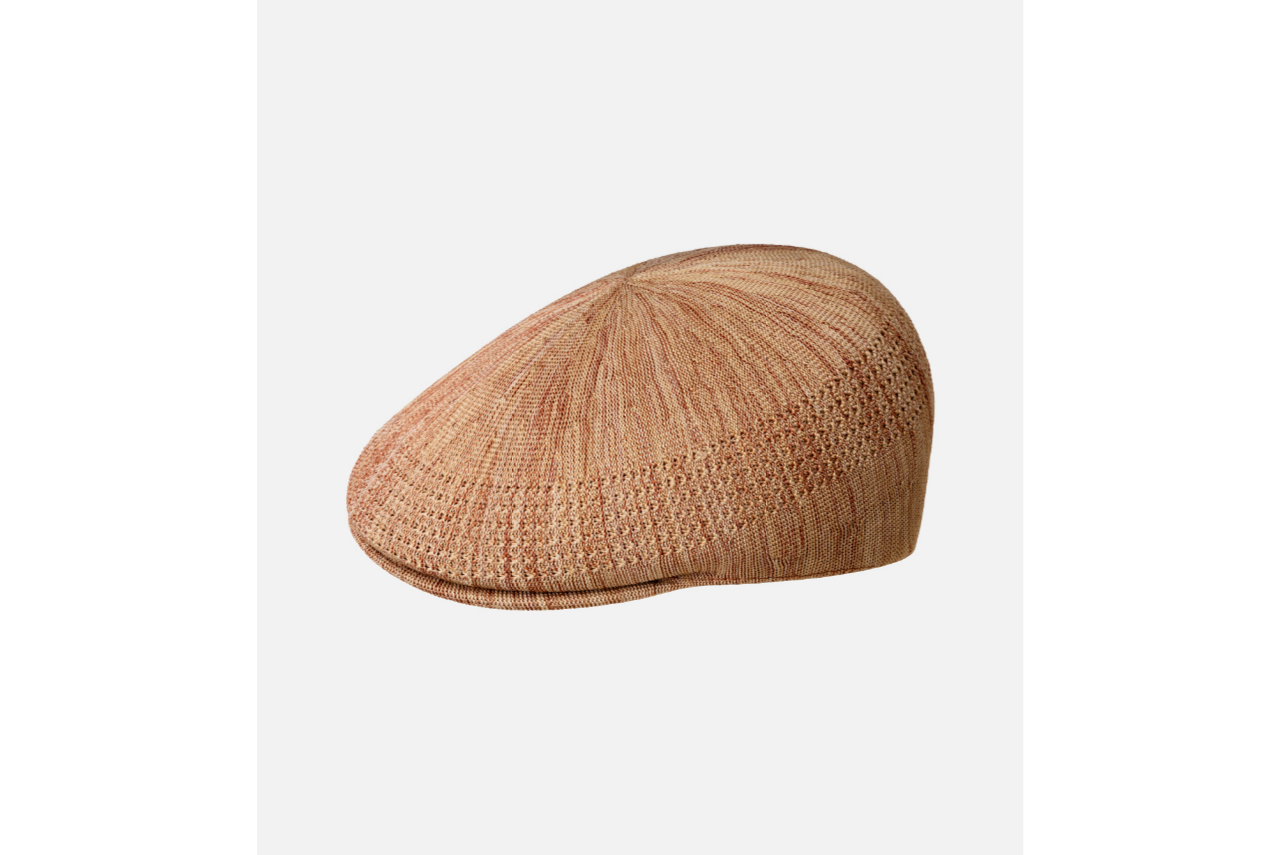 scroll, scrollTop: 0, scrollLeft: 412, axis: horizontal 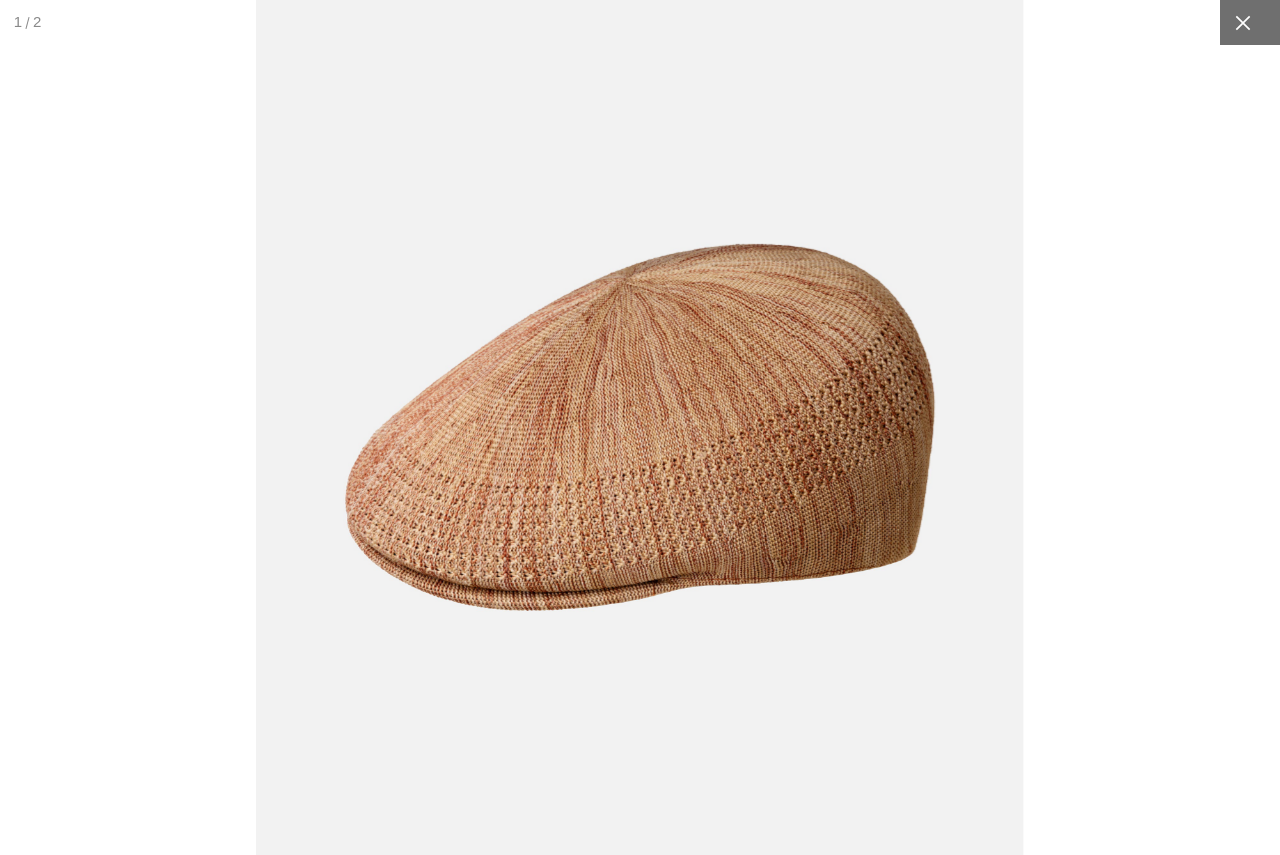 click at bounding box center [1242, 22] 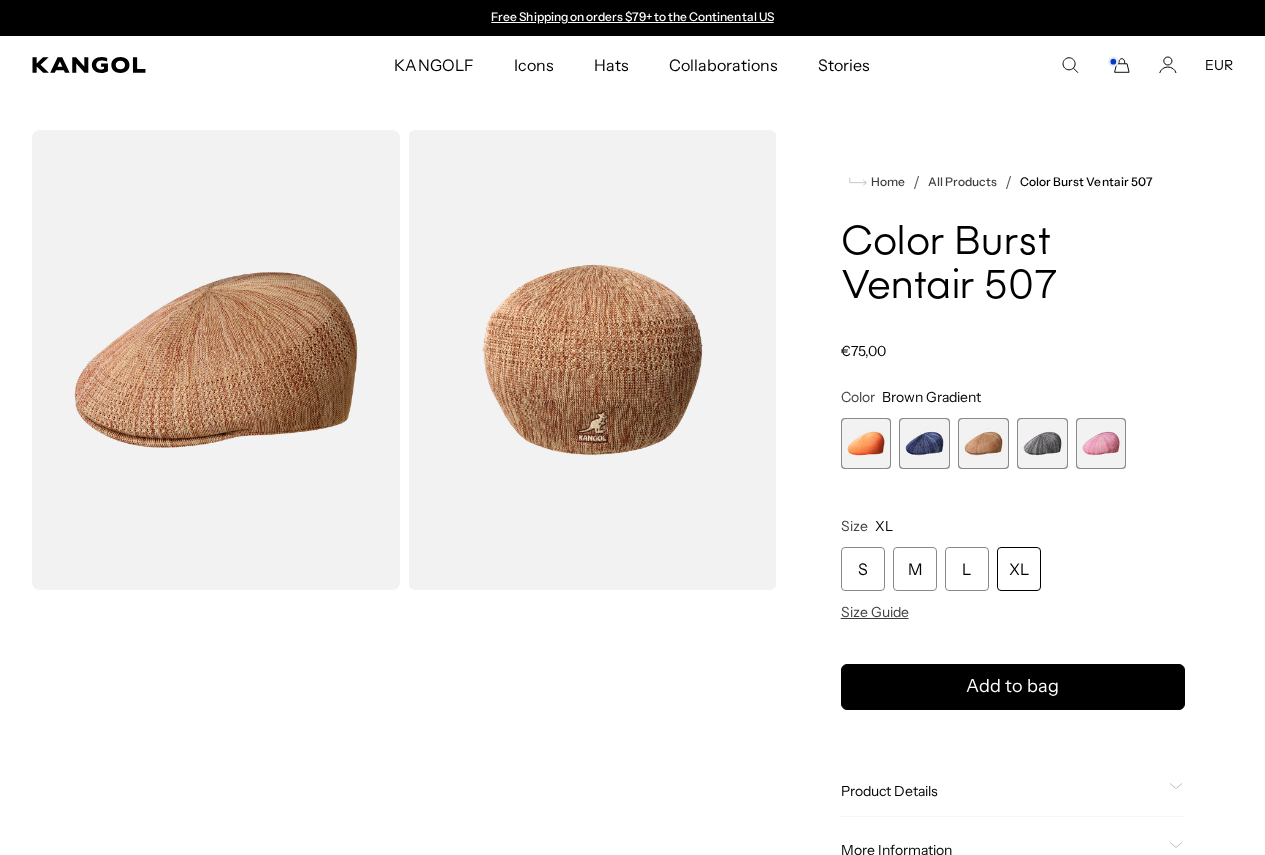 scroll, scrollTop: 0, scrollLeft: 412, axis: horizontal 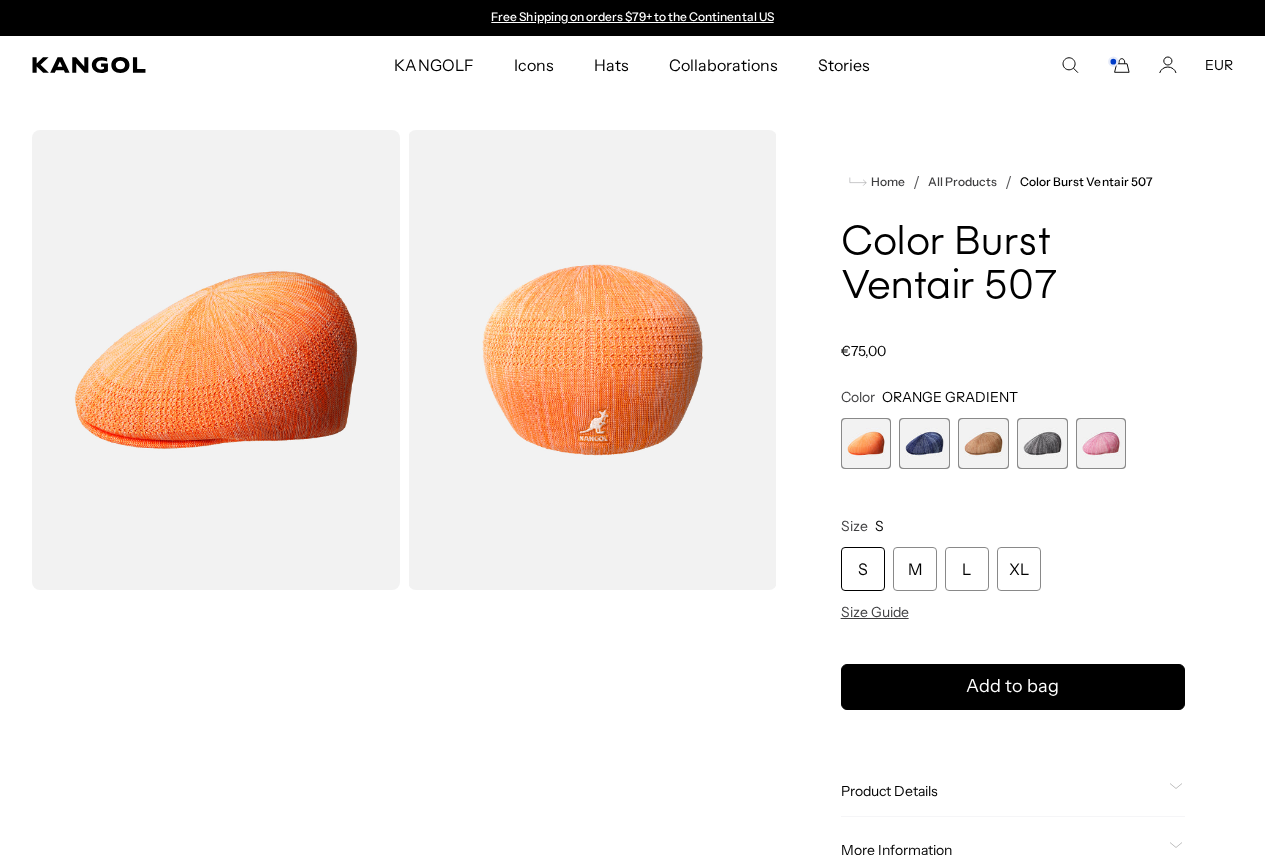 click on "ORANGE GRADIENT
Variant sold out or unavailable
Denim Gradient
Variant sold out or unavailable
Brown Gradient
Variant sold out or unavailable
Black Gradient
Variant sold out or unavailable
Pink Gradient
Variant sold out or unavailable" at bounding box center [1013, 443] 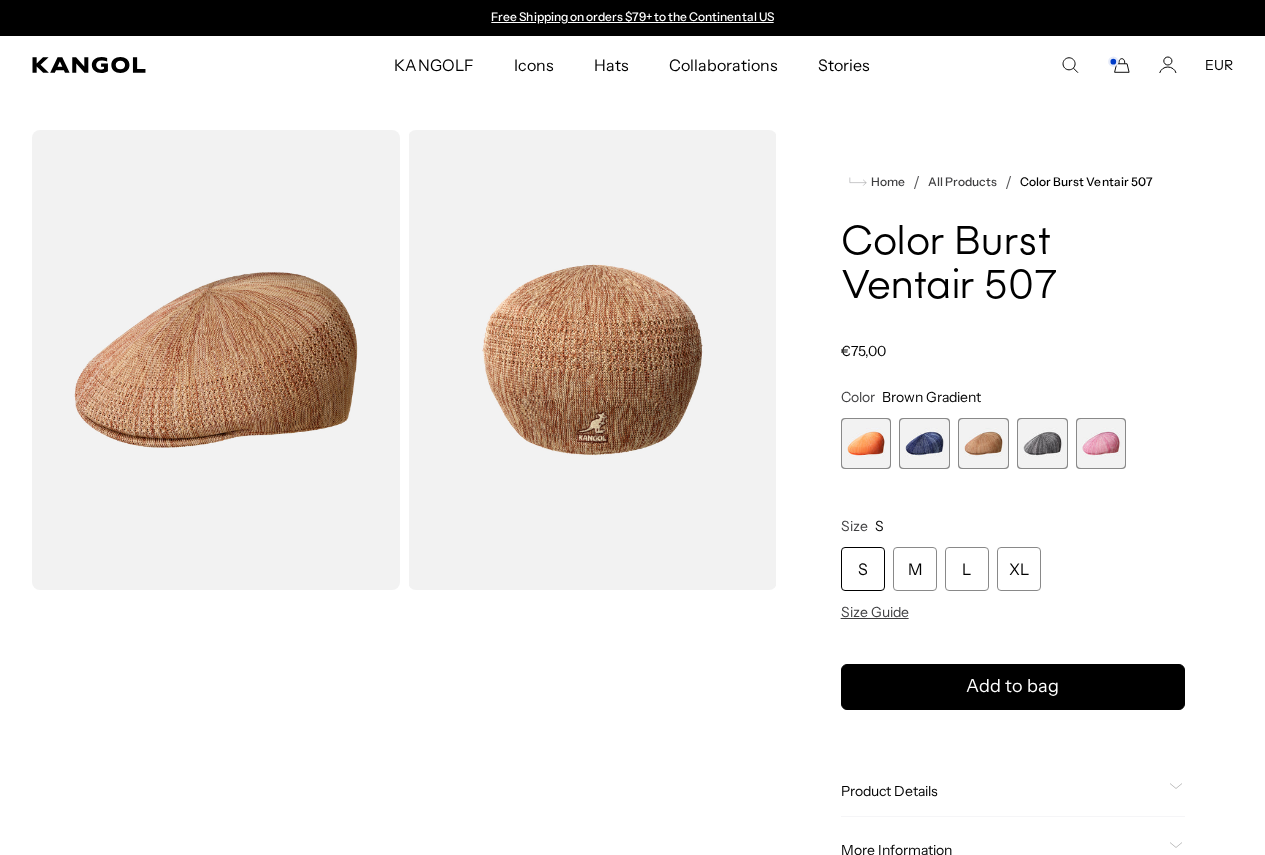 click at bounding box center (592, 360) 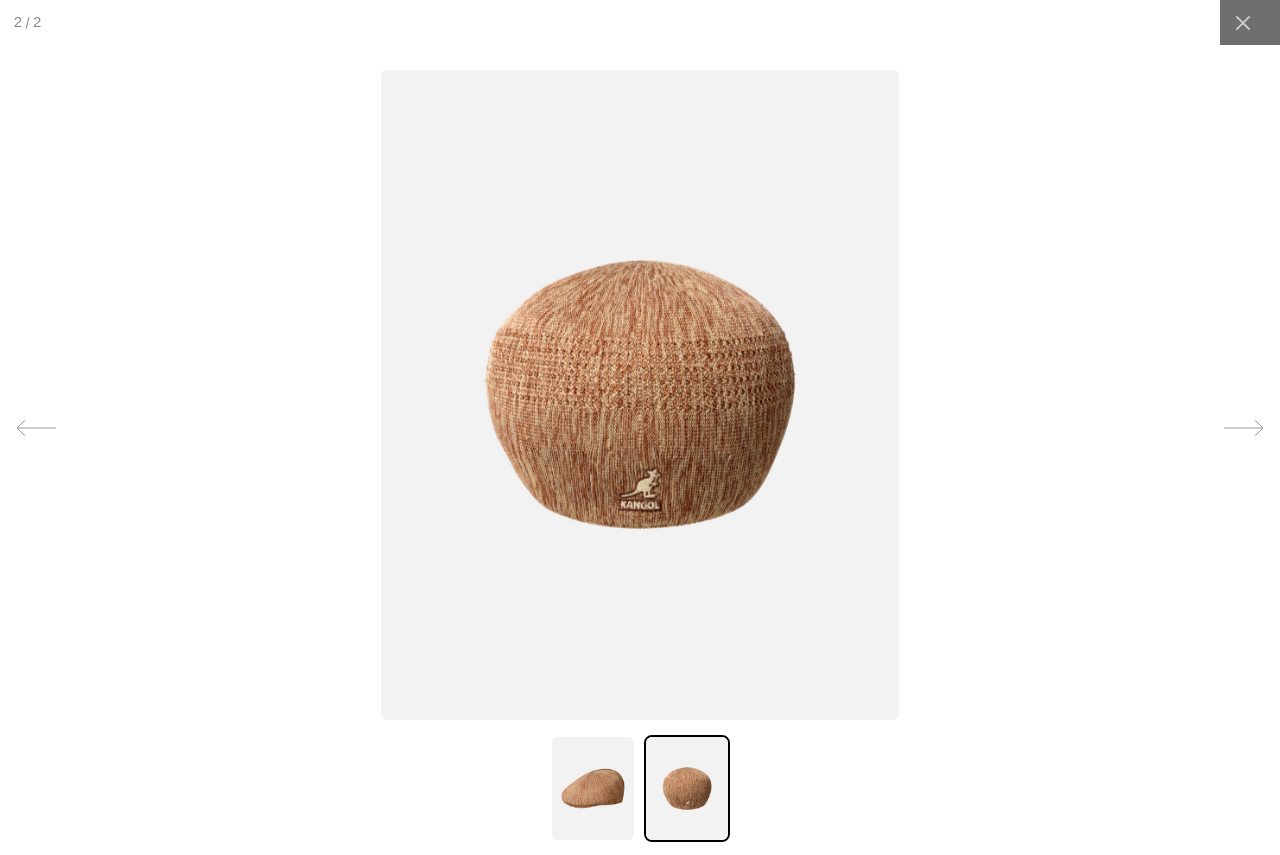 click at bounding box center (640, 394) 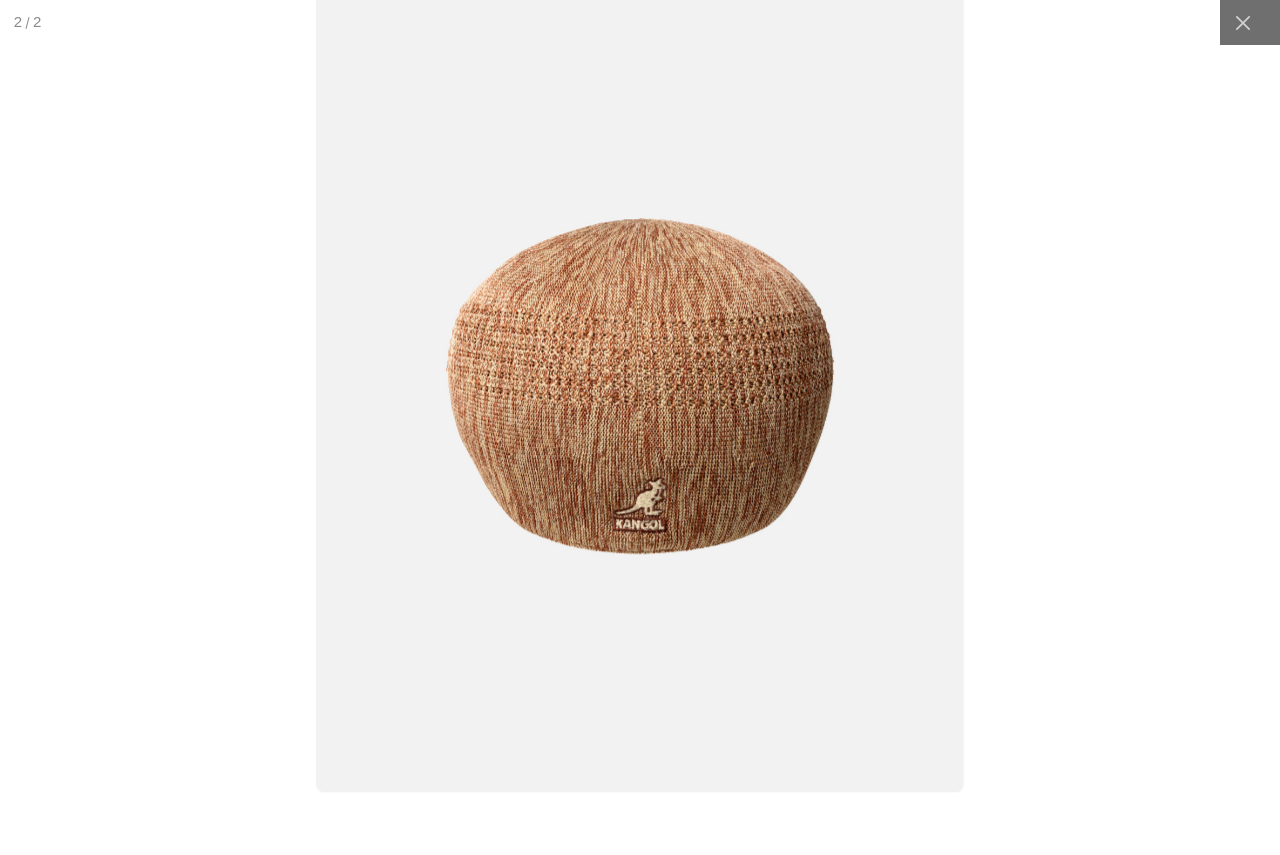 scroll, scrollTop: 0, scrollLeft: 412, axis: horizontal 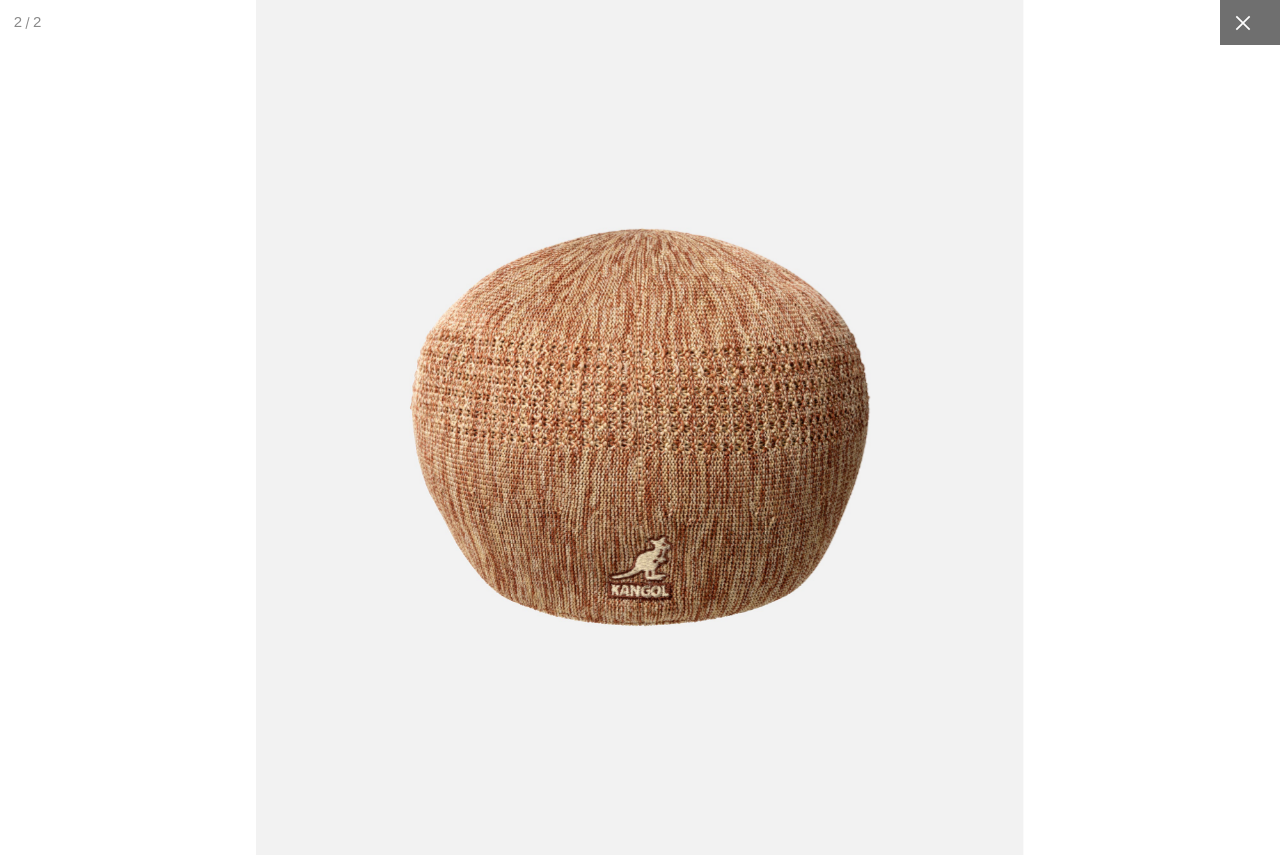 click 